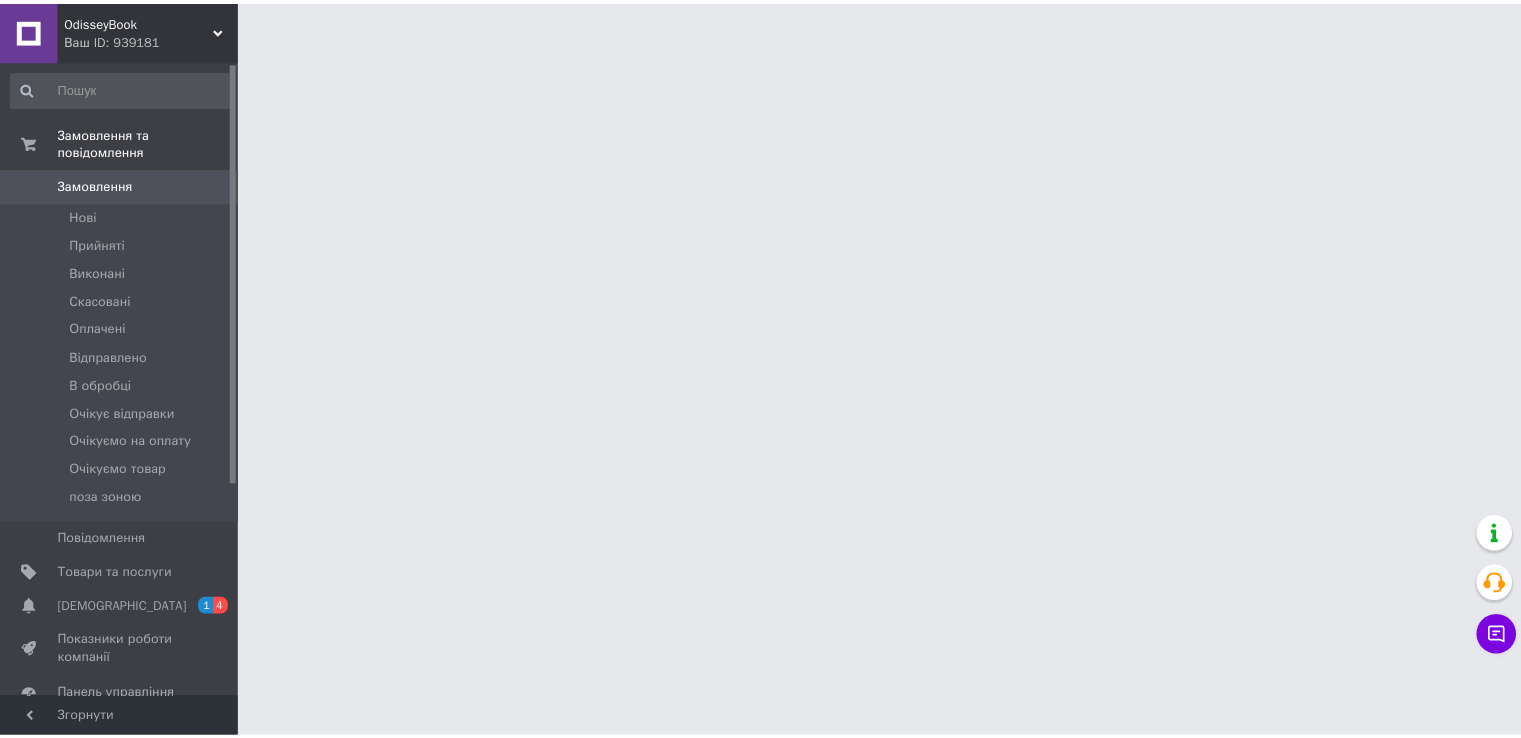 scroll, scrollTop: 0, scrollLeft: 0, axis: both 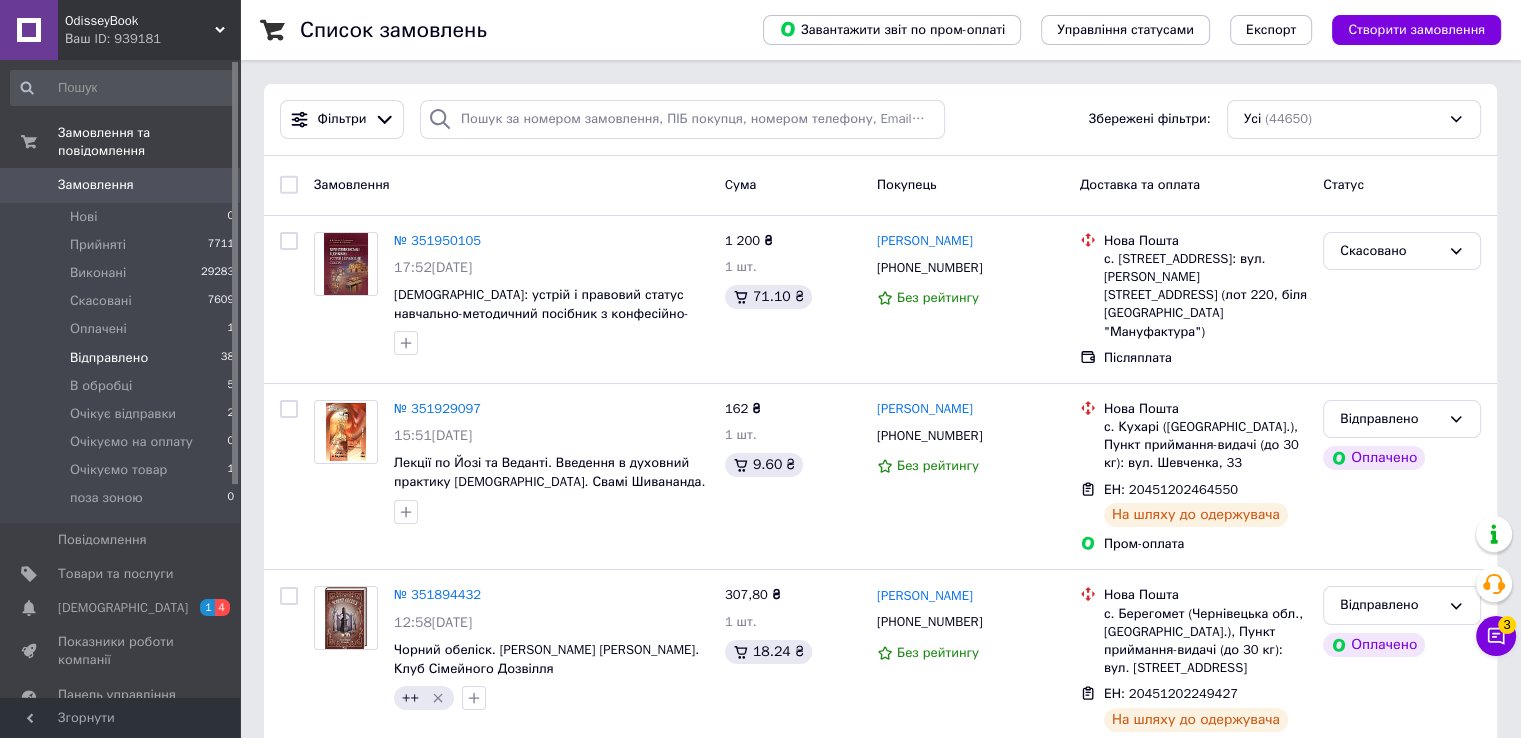 click on "Відправлено 38" at bounding box center (123, 358) 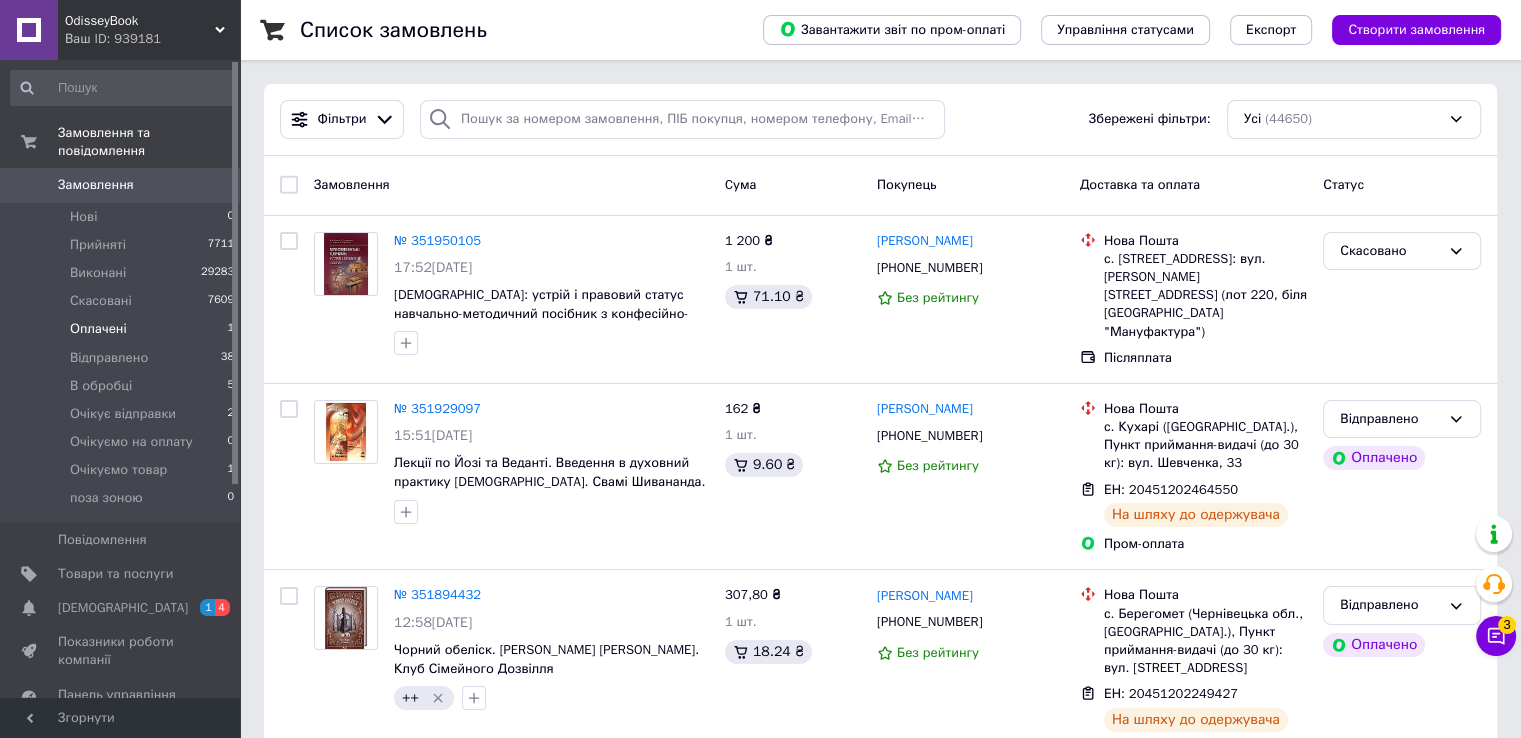 click on "Оплачені 1" at bounding box center (123, 329) 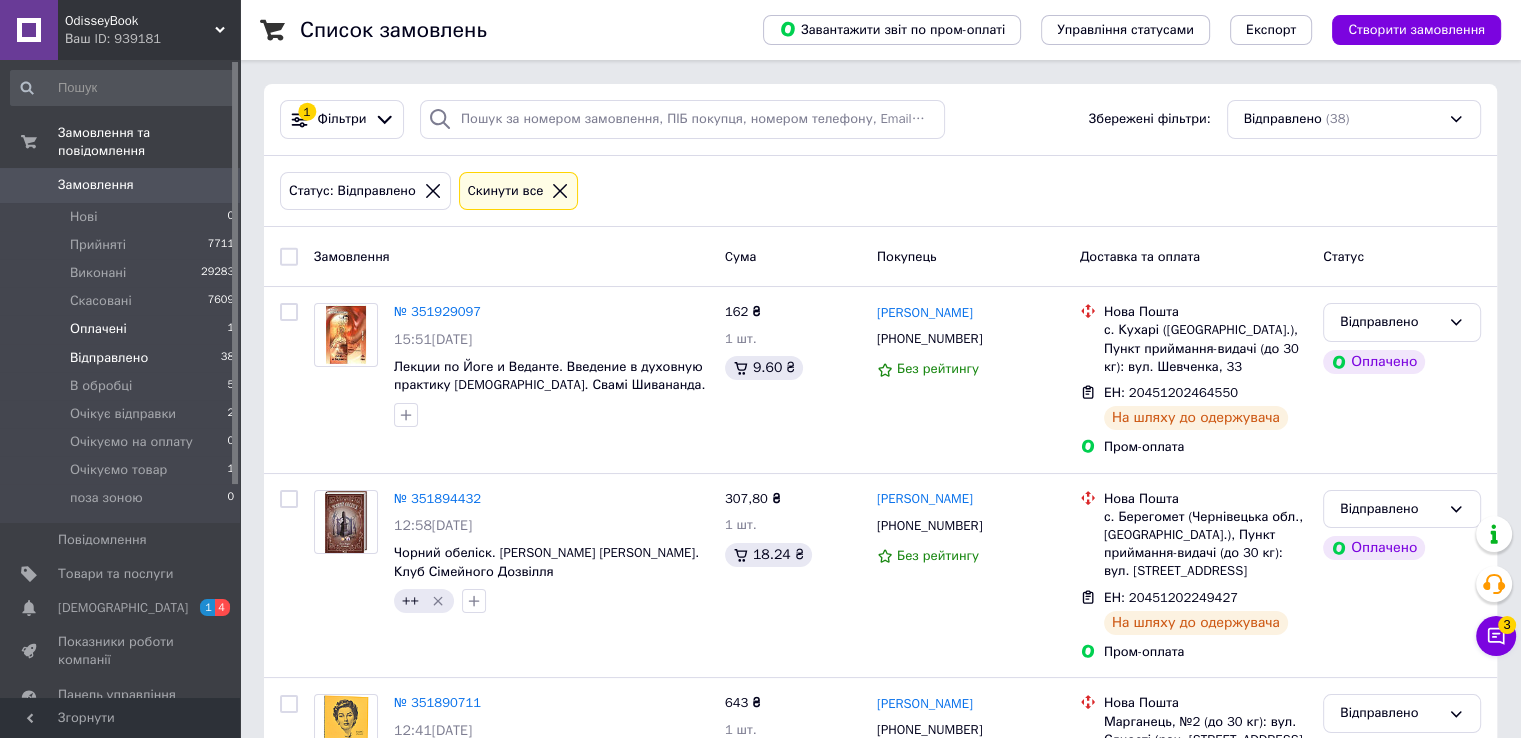 click on "Оплачені 1" at bounding box center (123, 329) 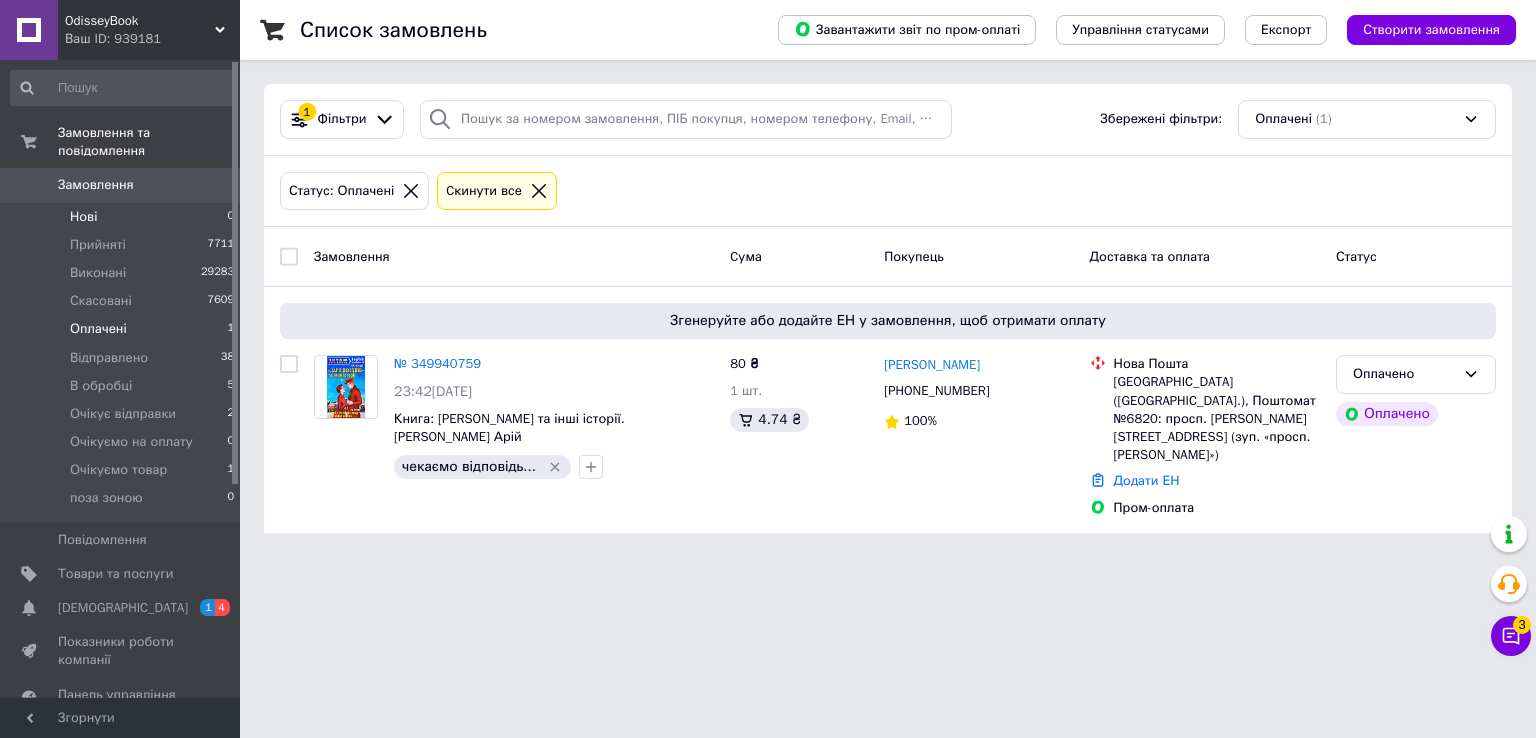 click on "Нові 0" at bounding box center (123, 217) 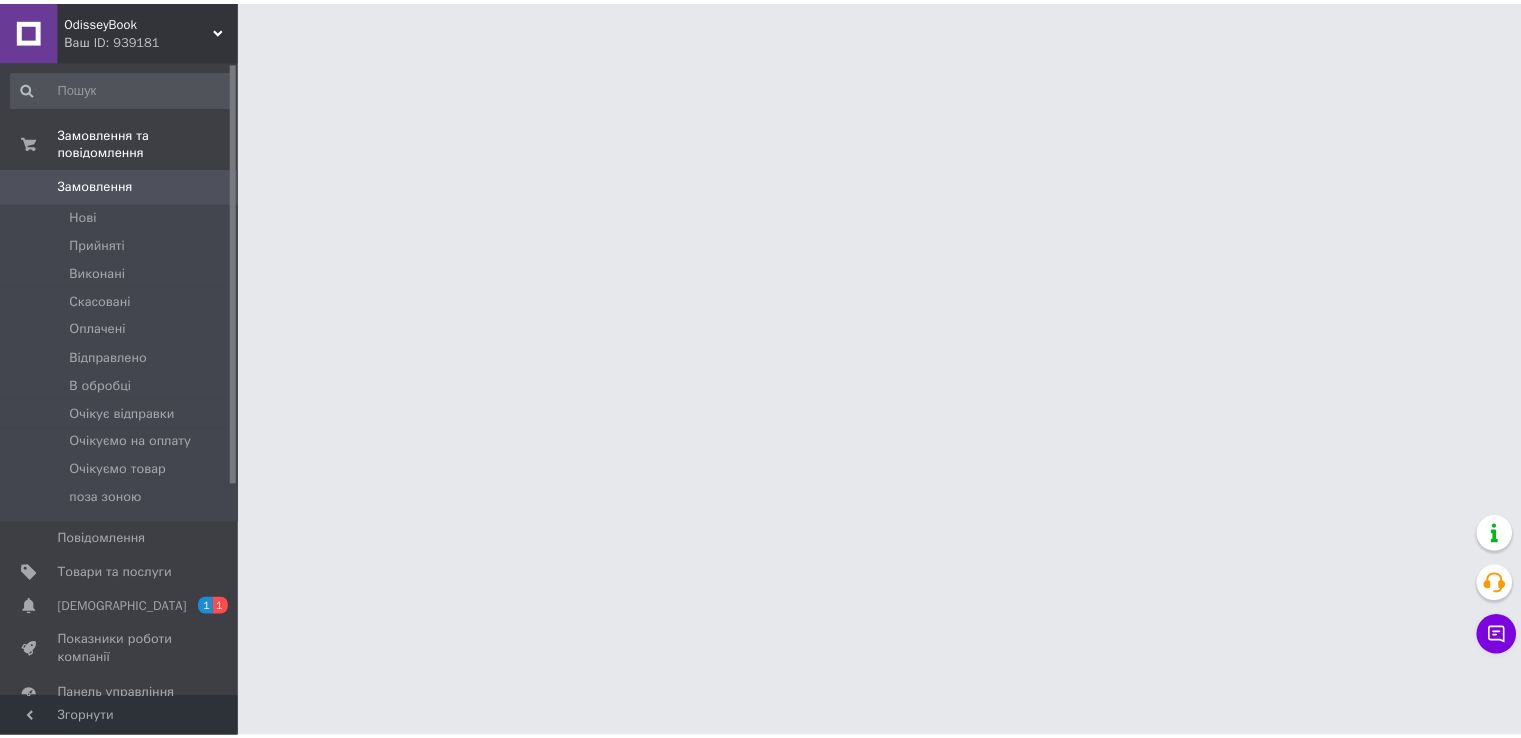 scroll, scrollTop: 0, scrollLeft: 0, axis: both 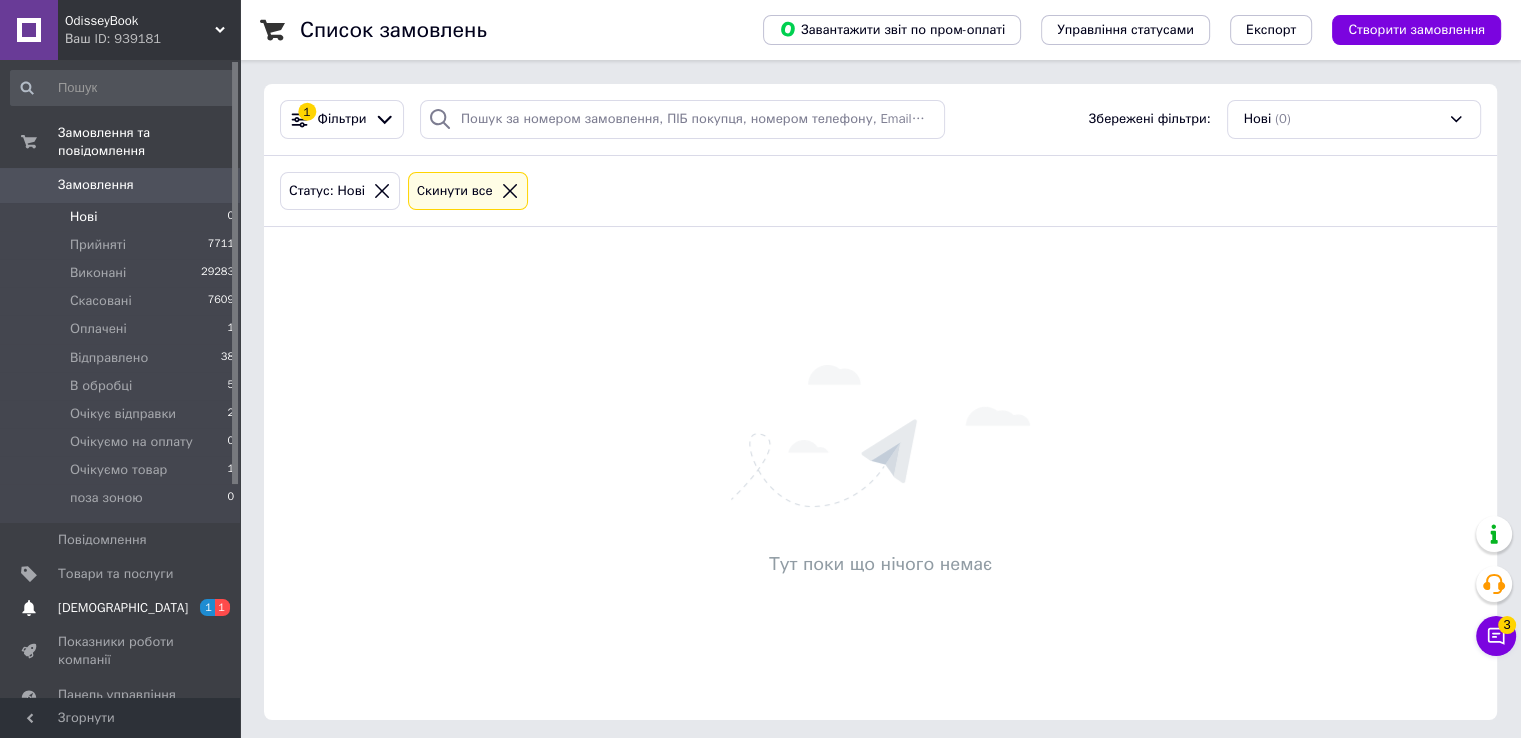 click on "[DEMOGRAPHIC_DATA]" at bounding box center [123, 608] 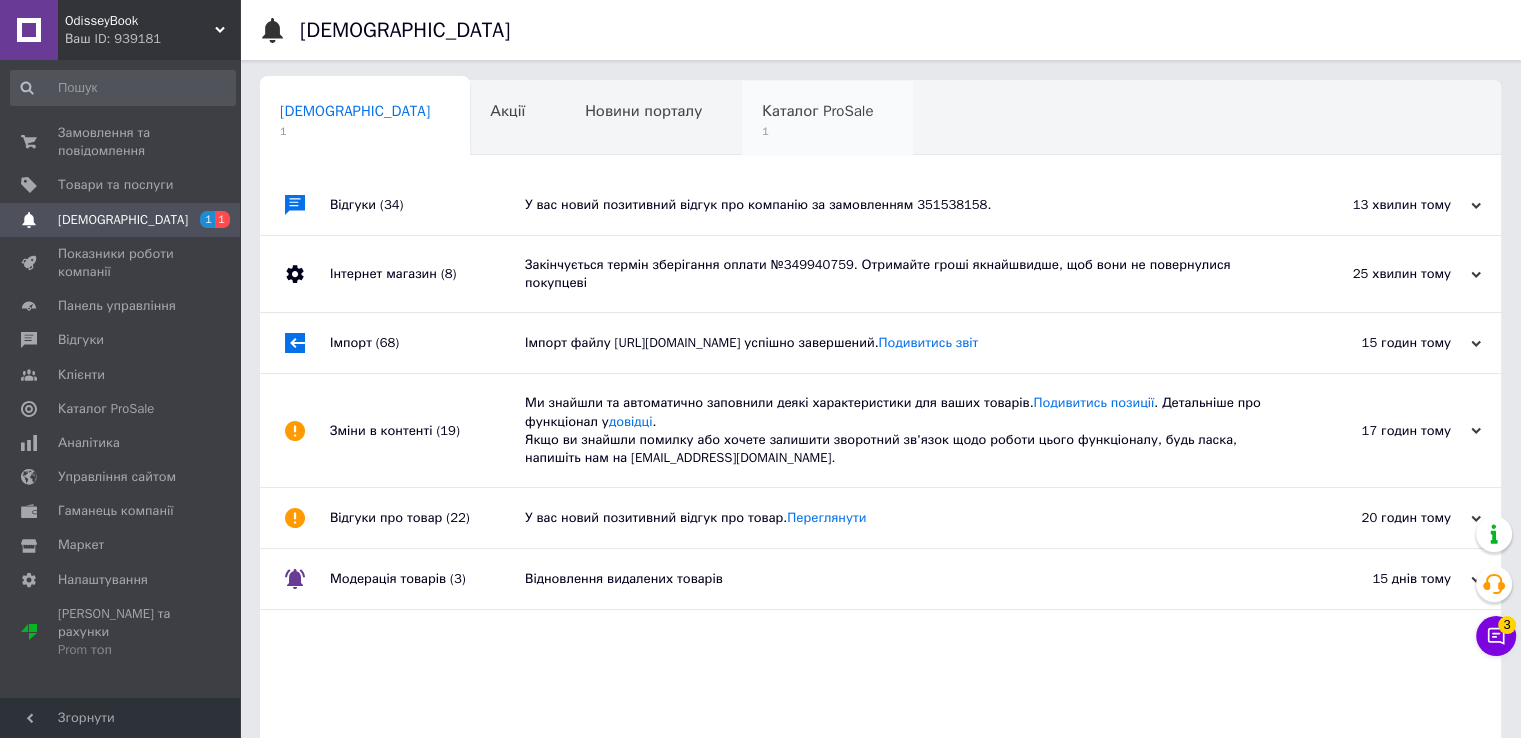click on "Каталог ProSale" at bounding box center (817, 111) 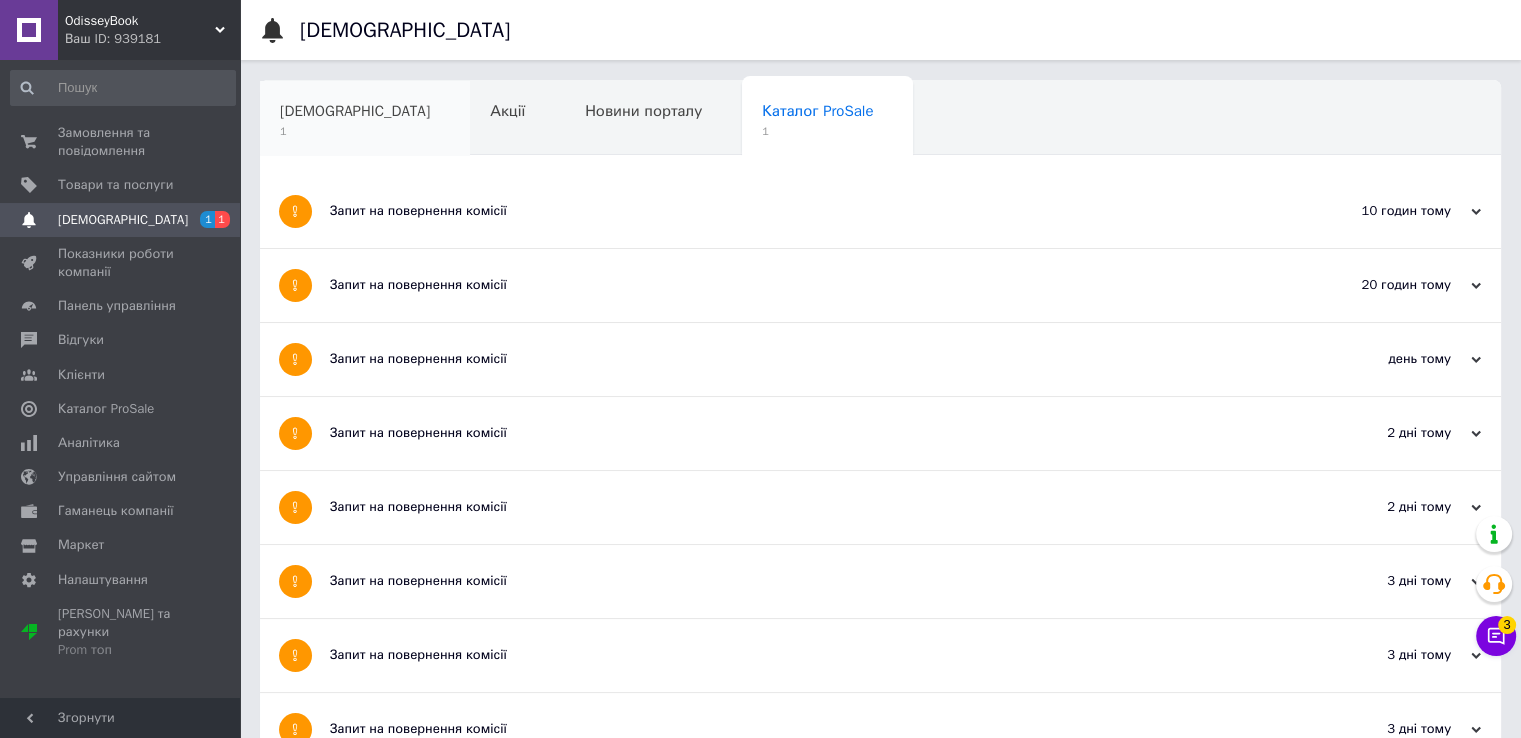 click on "[DEMOGRAPHIC_DATA]" at bounding box center [355, 111] 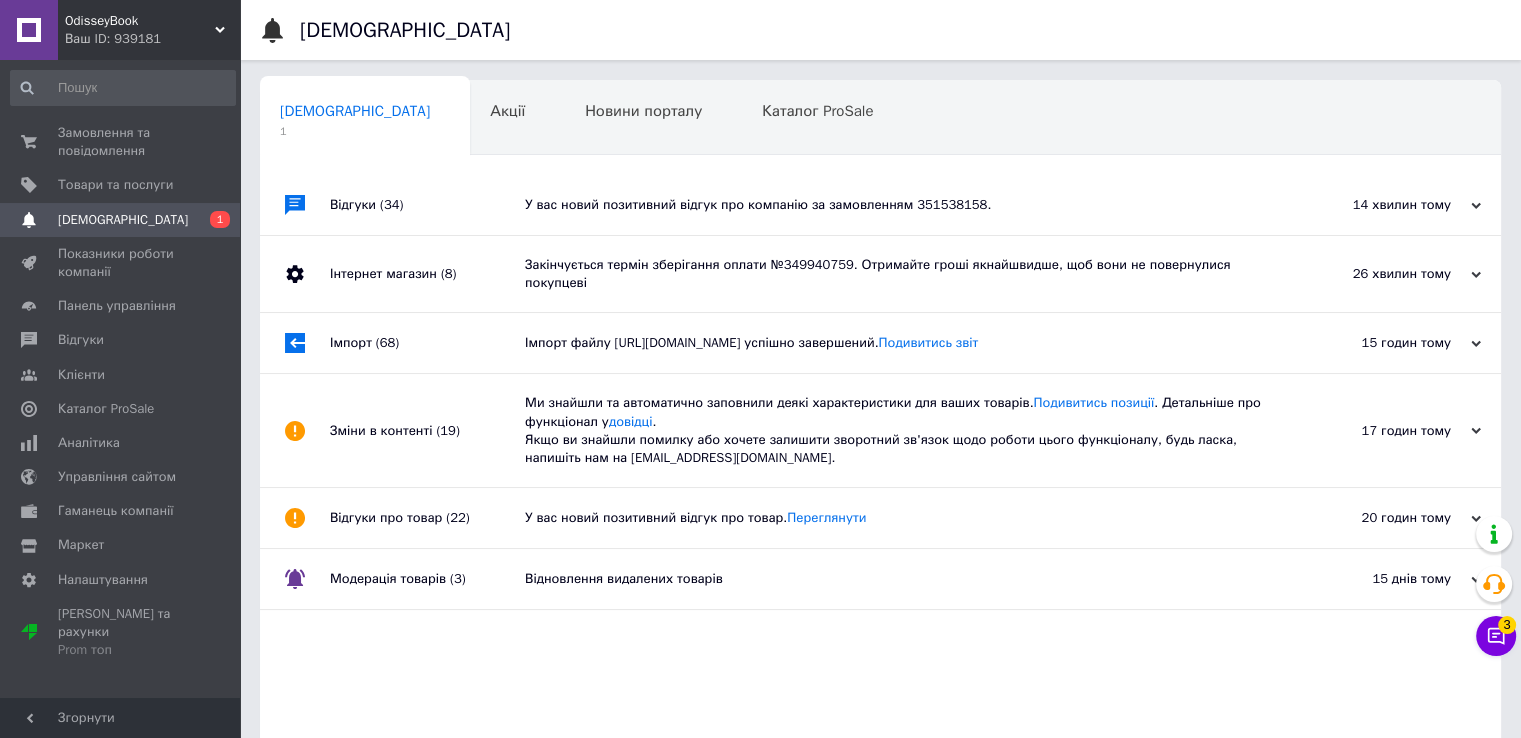 click on "У вас новий позитивний відгук про компанію за замовленням 351538158." at bounding box center (903, 205) 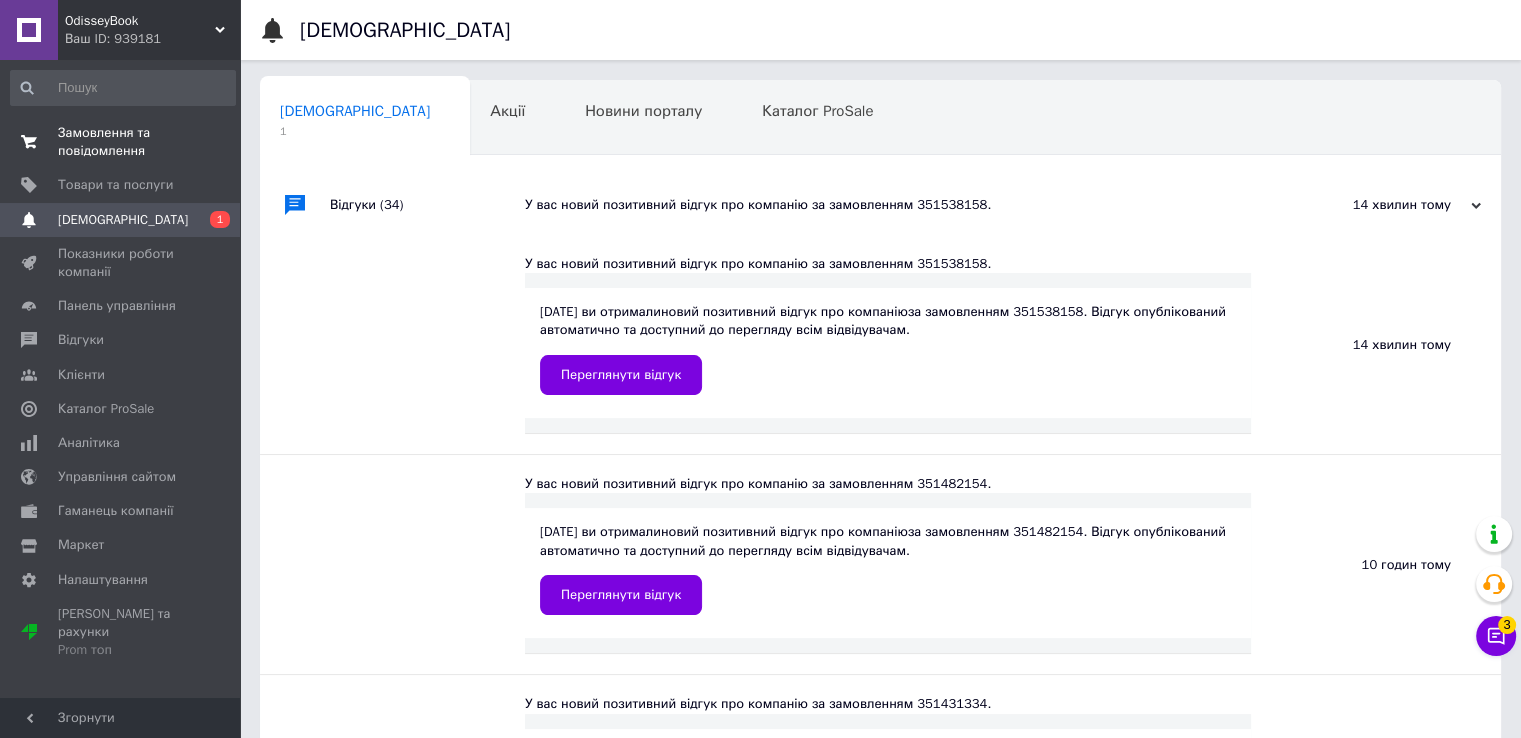 click on "Замовлення та повідомлення" at bounding box center (121, 142) 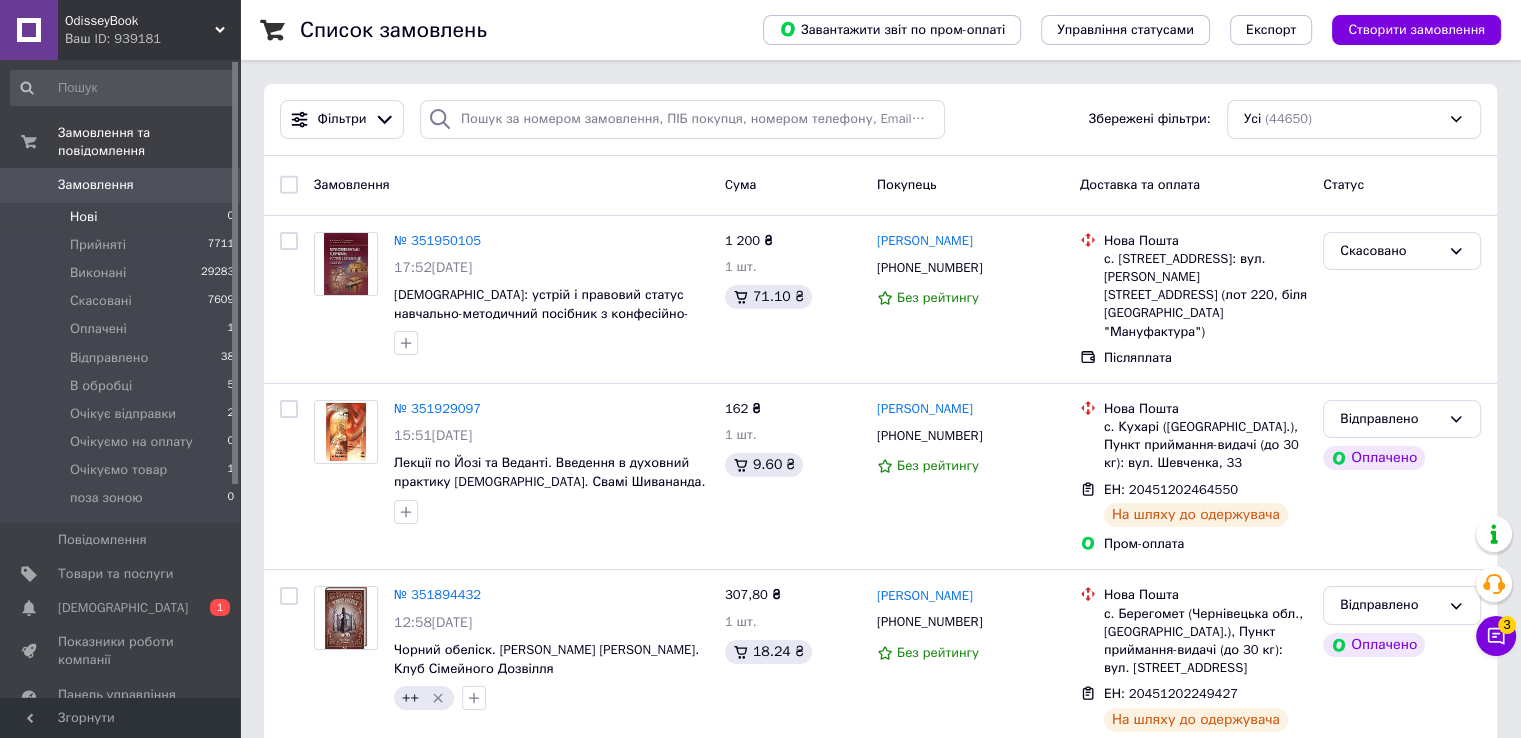 click on "Нові 0" at bounding box center [123, 217] 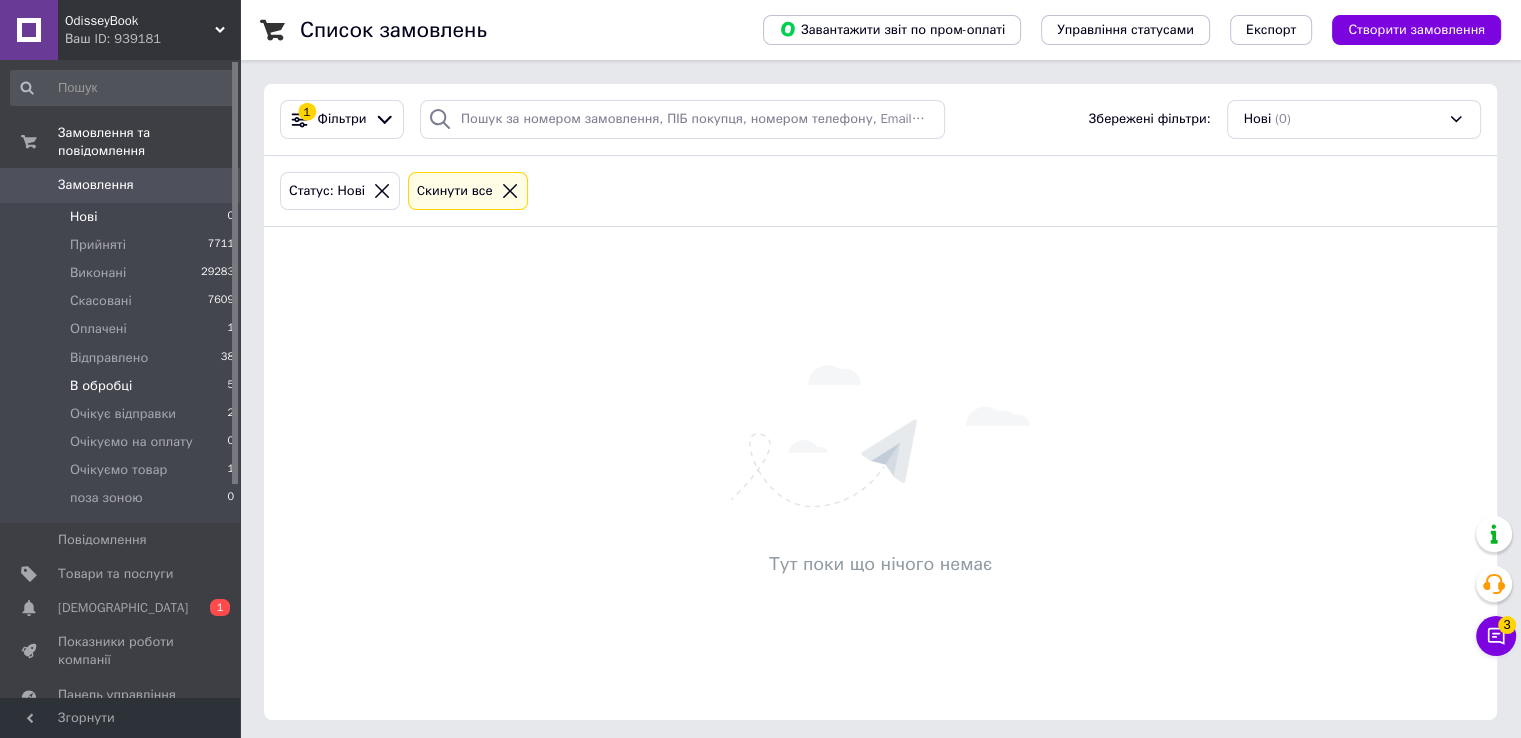 click on "В обробці 5" at bounding box center (123, 386) 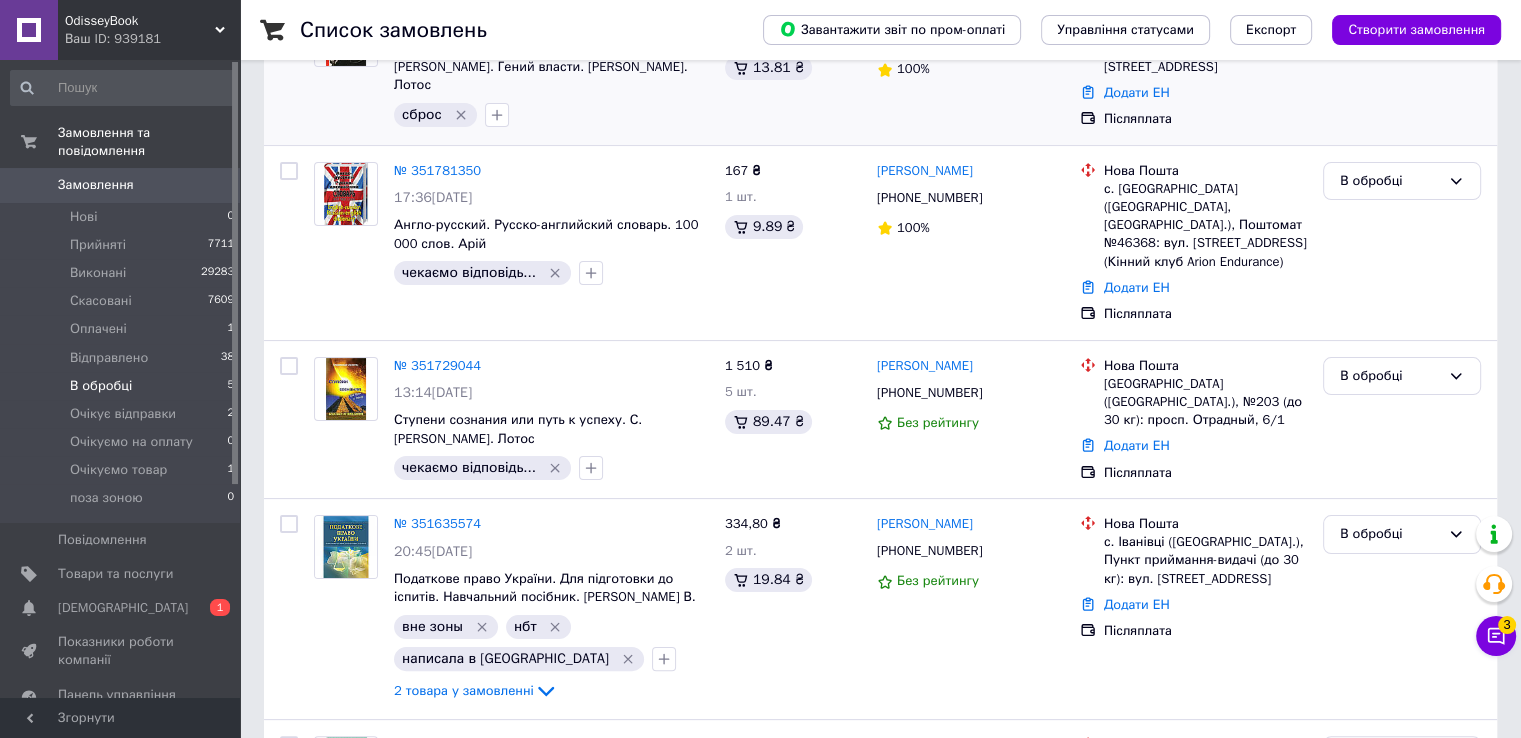 scroll, scrollTop: 100, scrollLeft: 0, axis: vertical 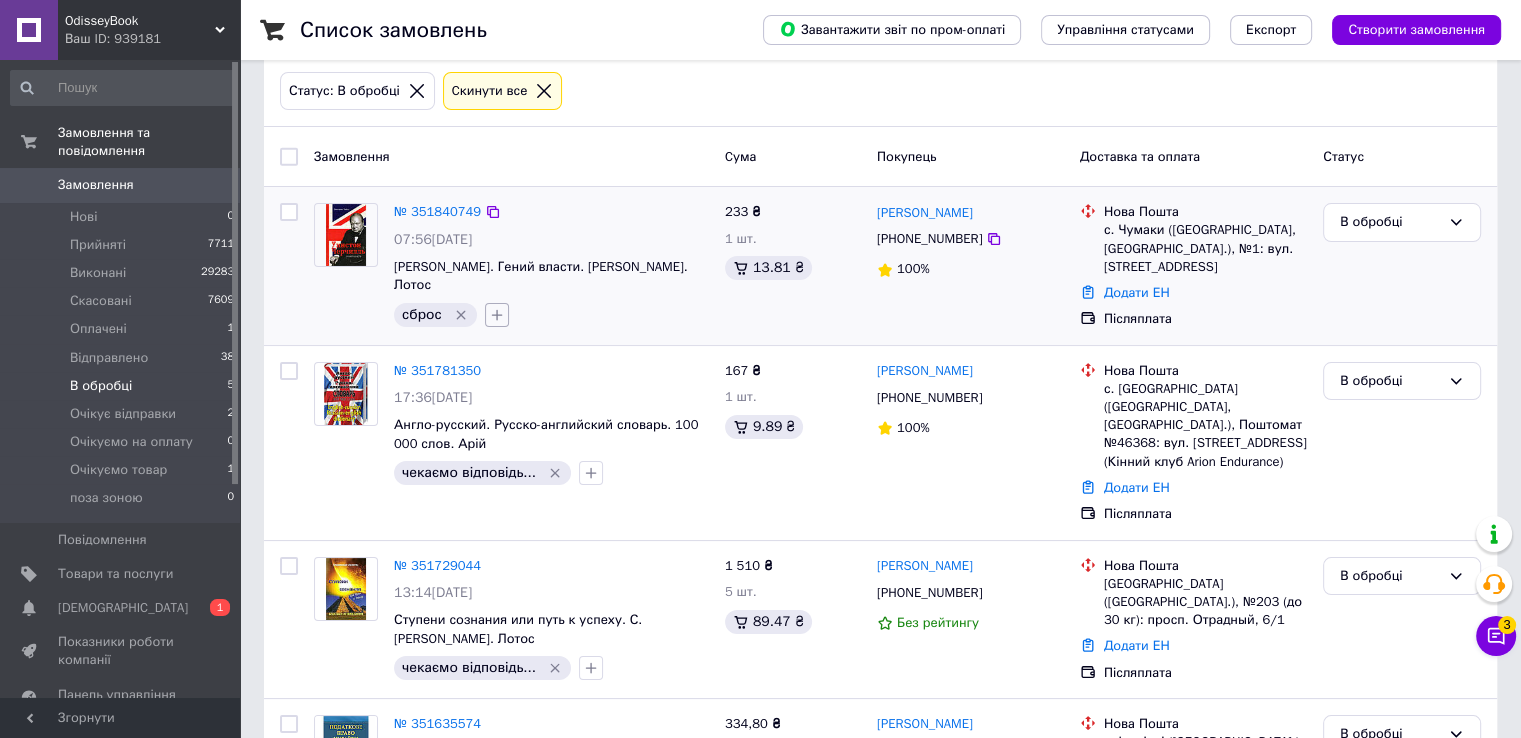 click at bounding box center (497, 315) 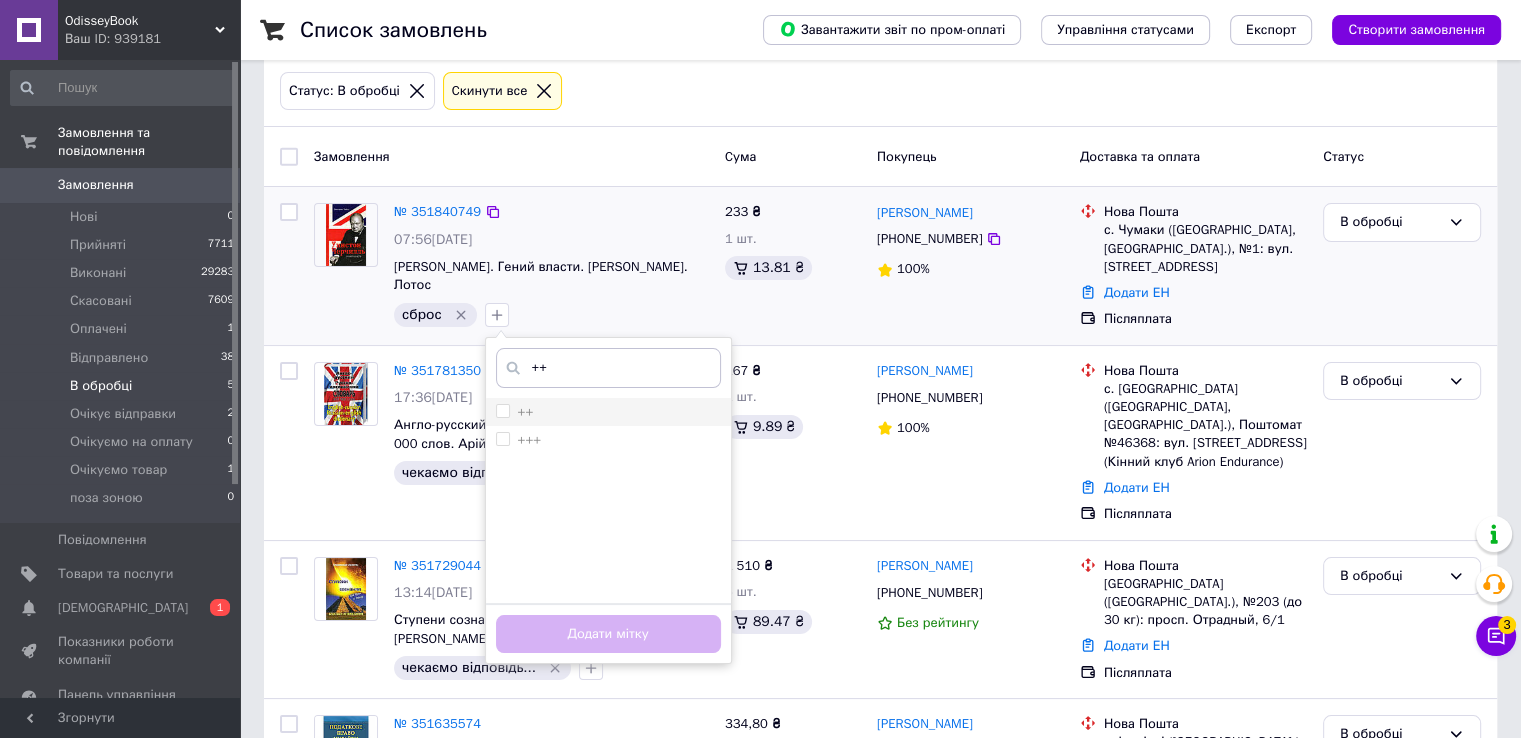 type on "++" 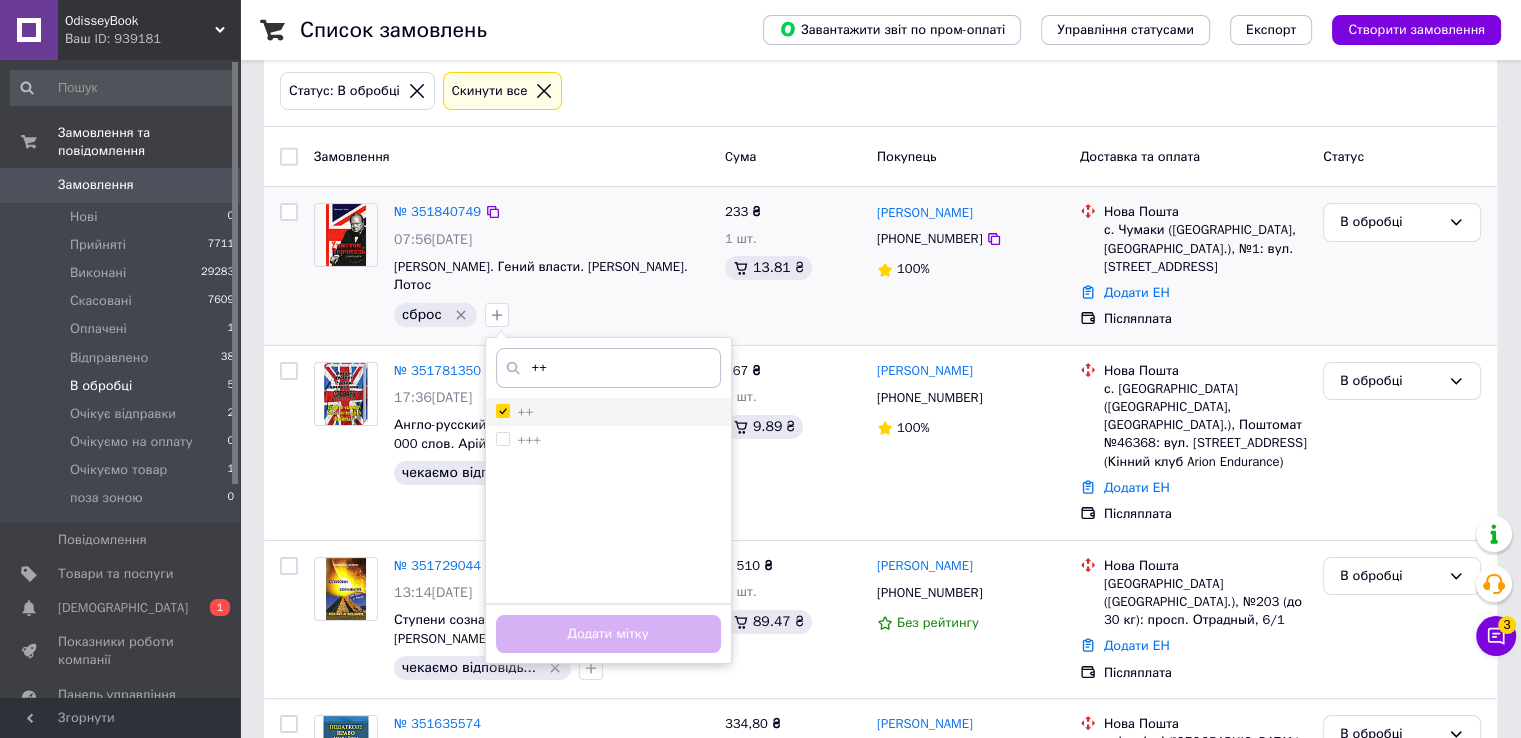 checkbox on "true" 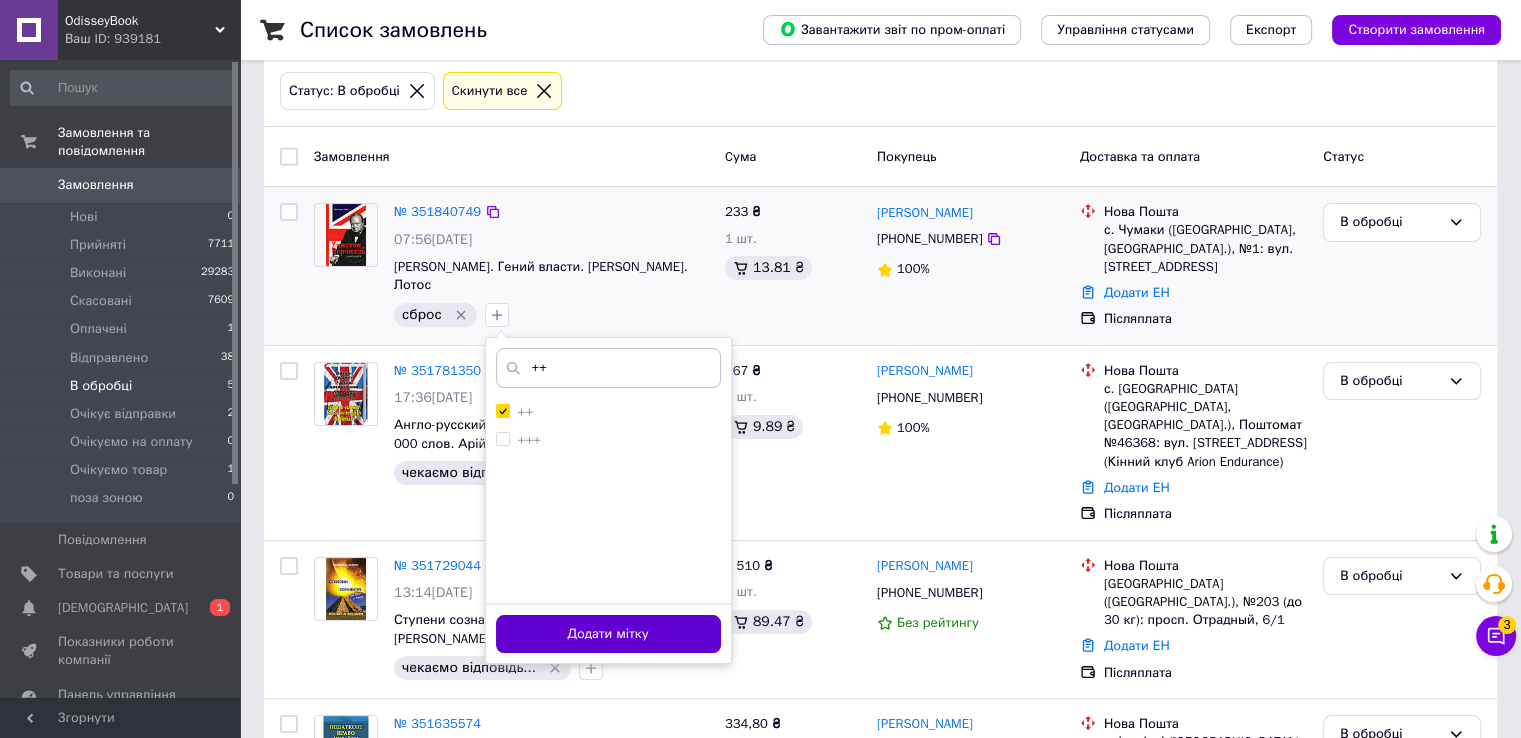 click on "Додати мітку" at bounding box center [608, 634] 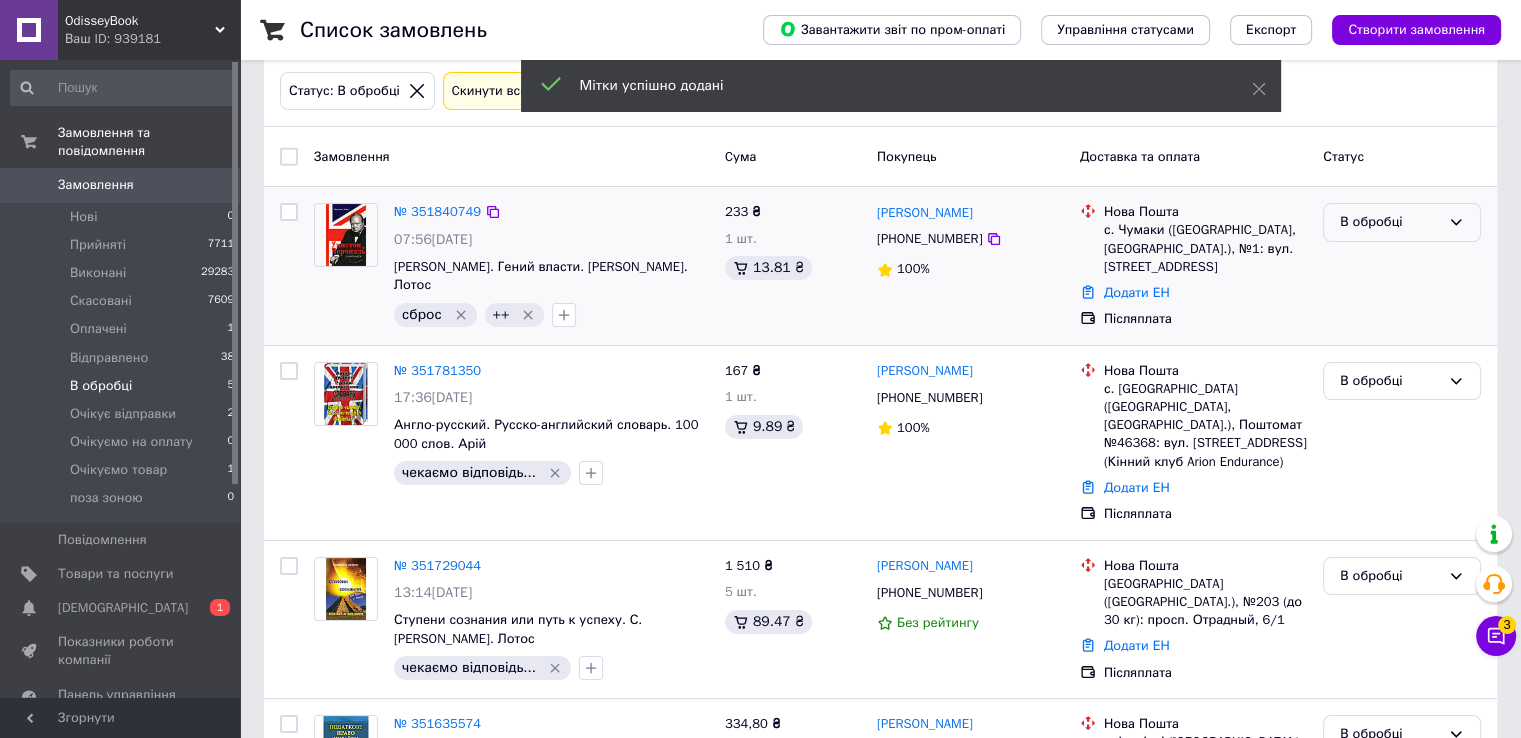 click on "В обробці" at bounding box center [1390, 222] 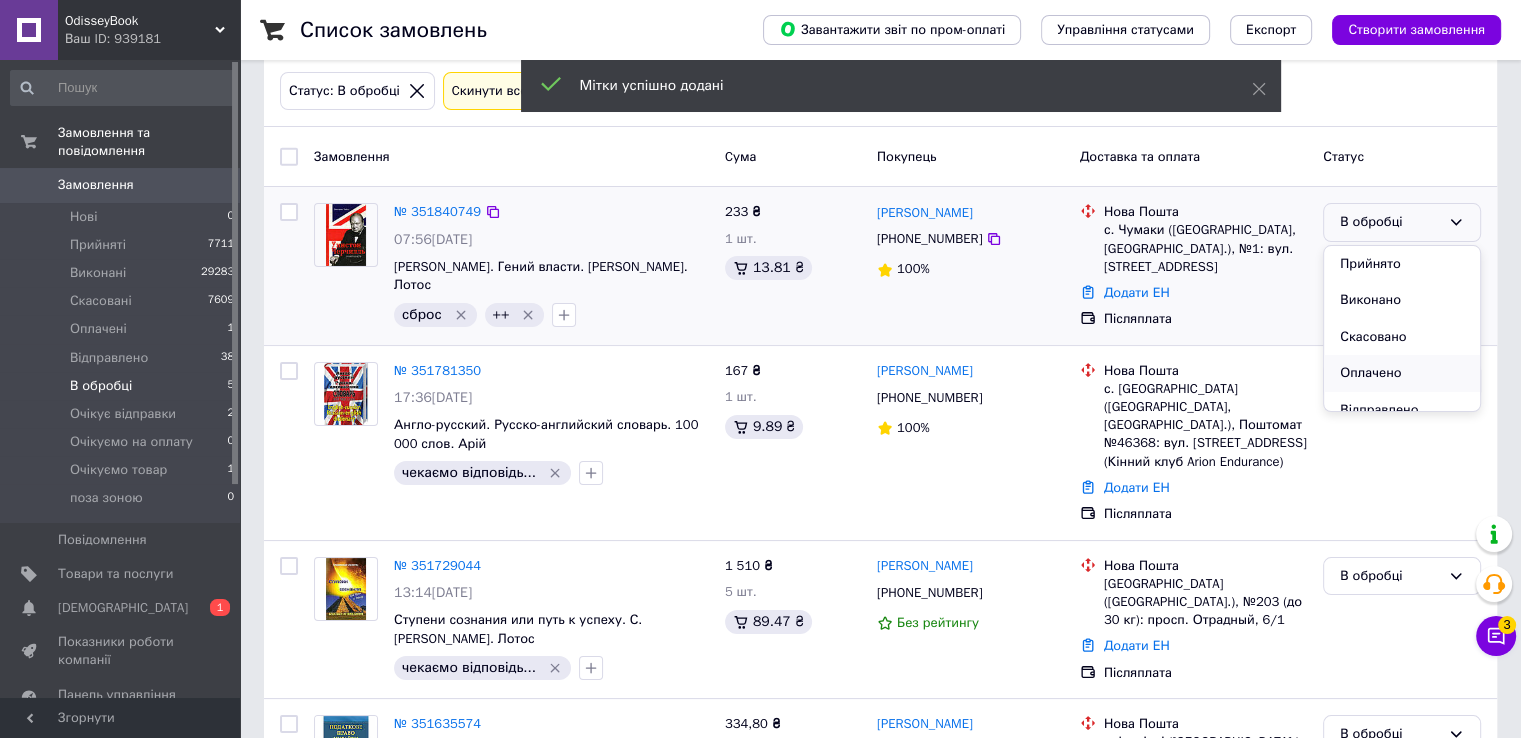 scroll, scrollTop: 100, scrollLeft: 0, axis: vertical 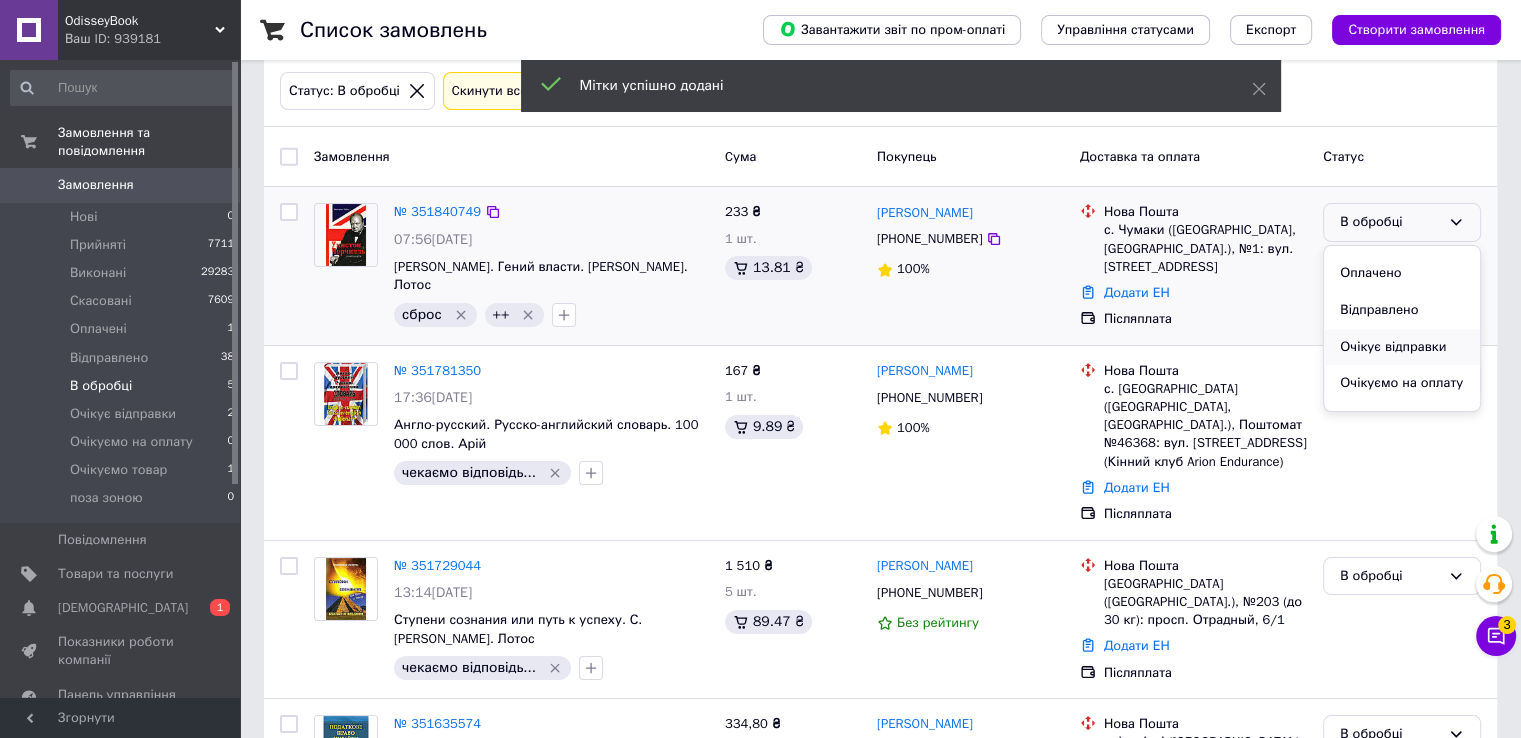 click on "Очікує відправки" at bounding box center [1402, 347] 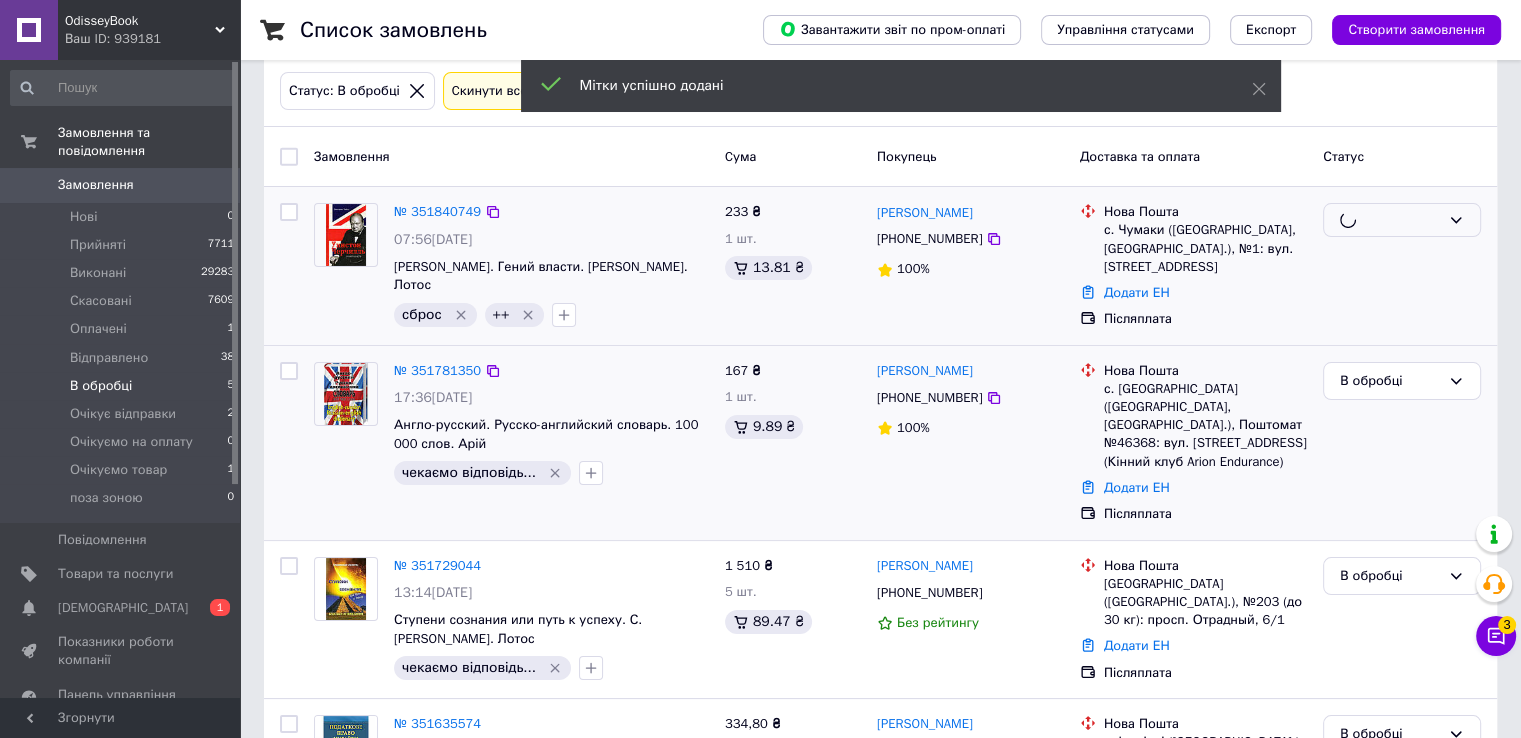 scroll, scrollTop: 400, scrollLeft: 0, axis: vertical 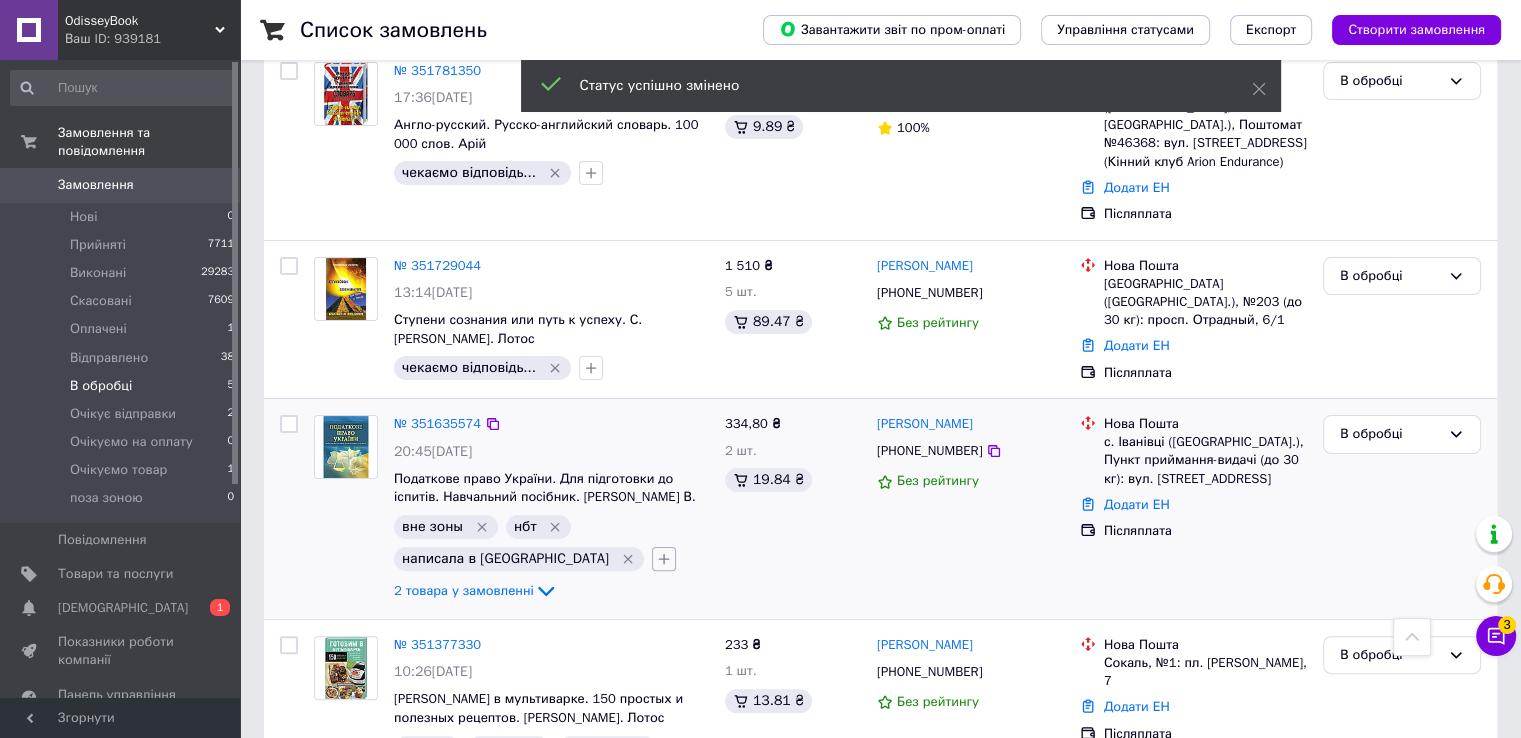 click 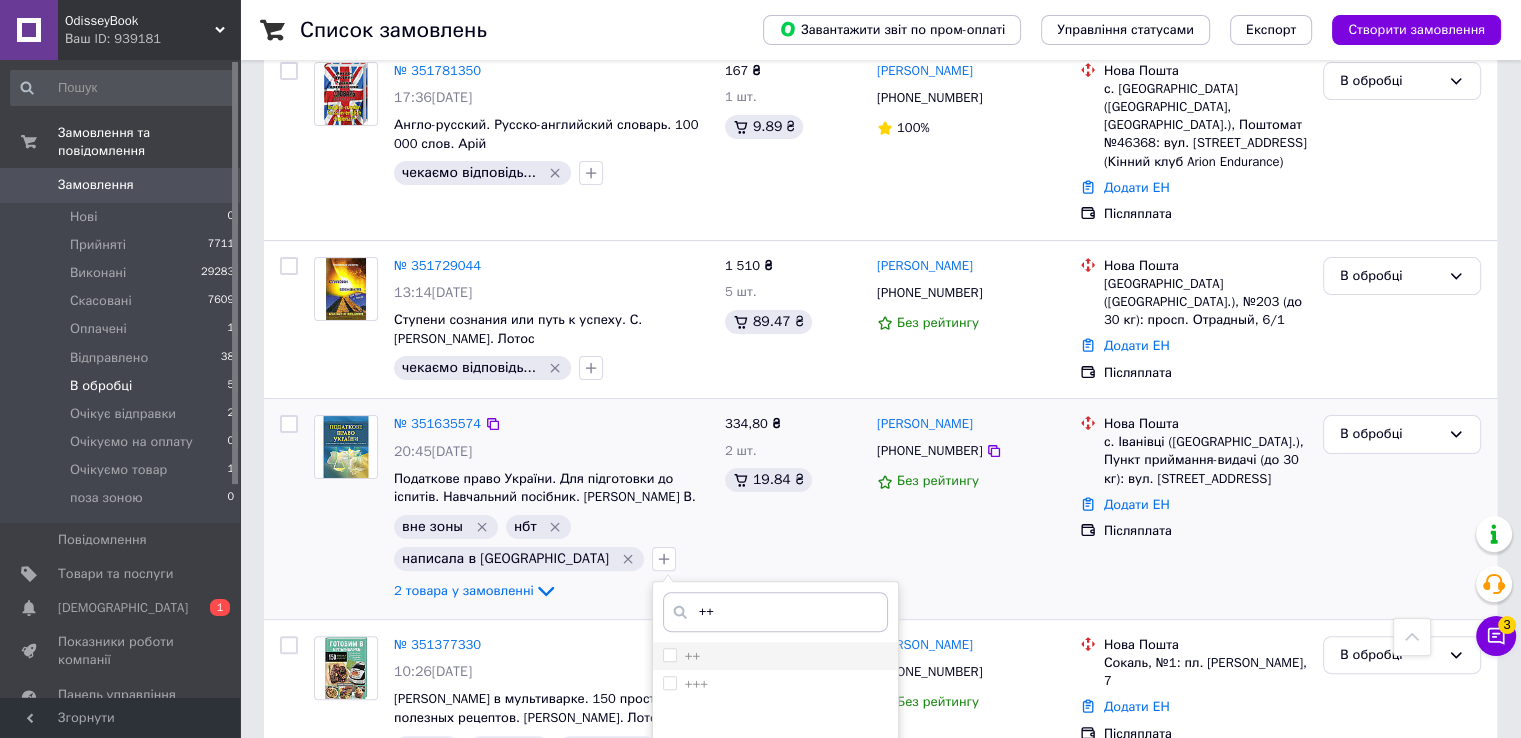 type on "++" 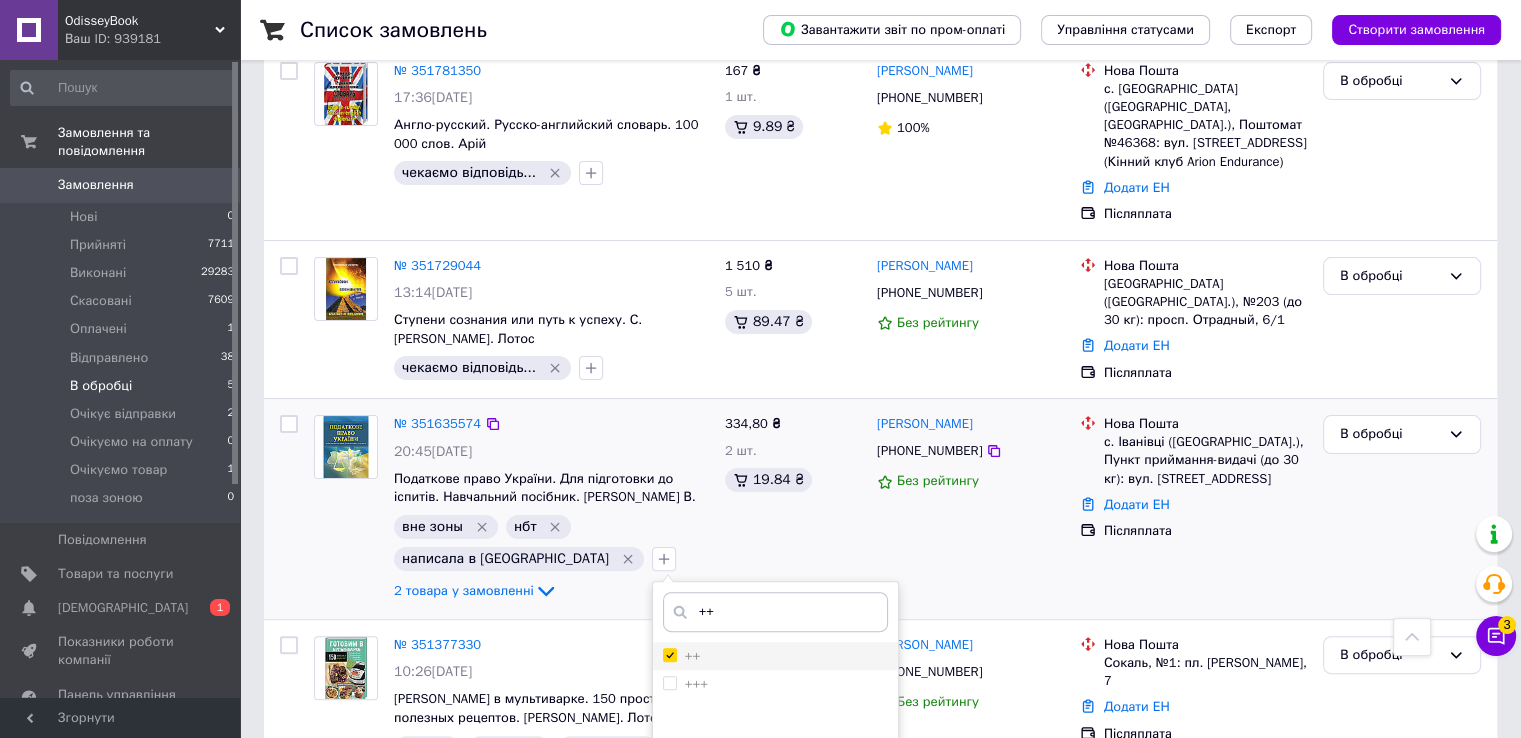 checkbox on "true" 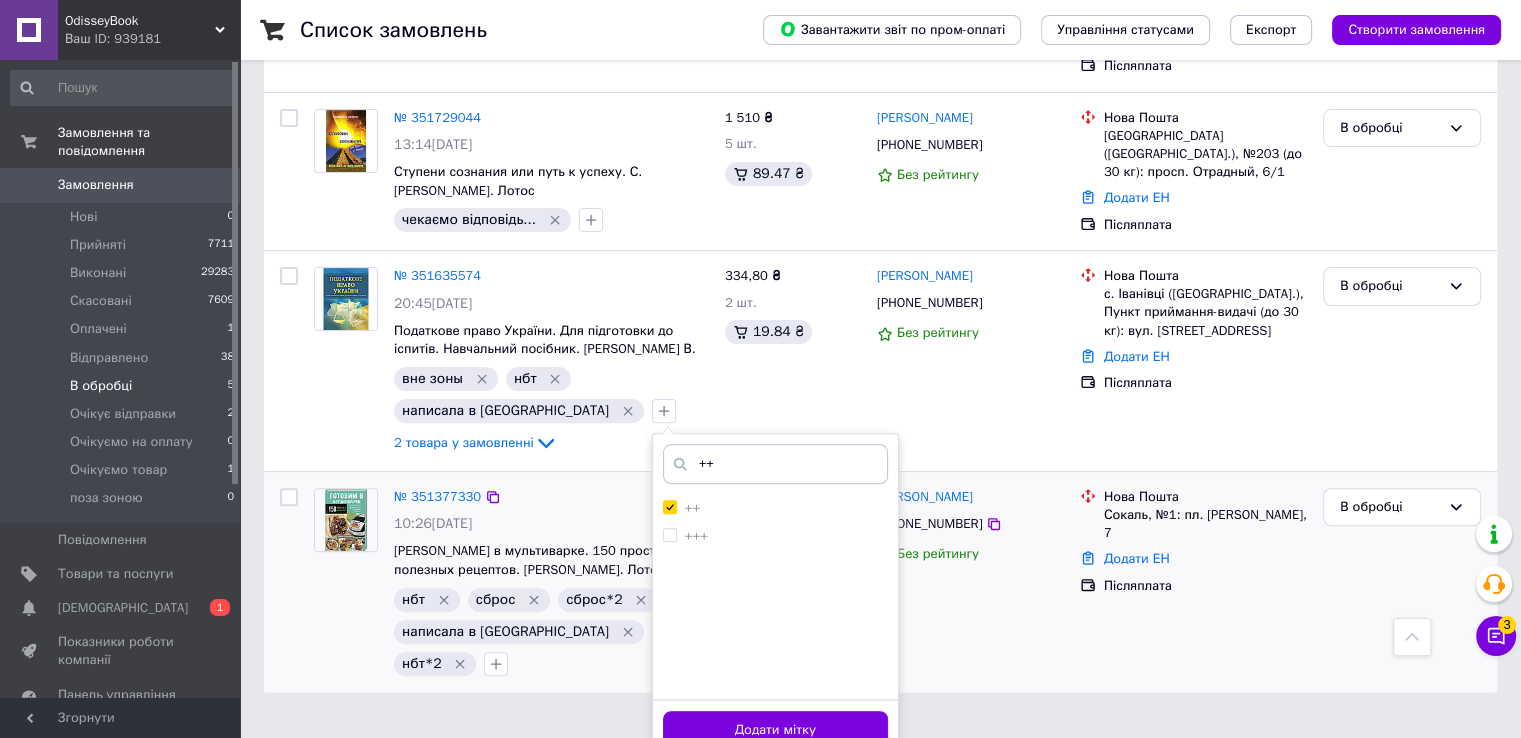 click on "Додати мітку" at bounding box center [775, 730] 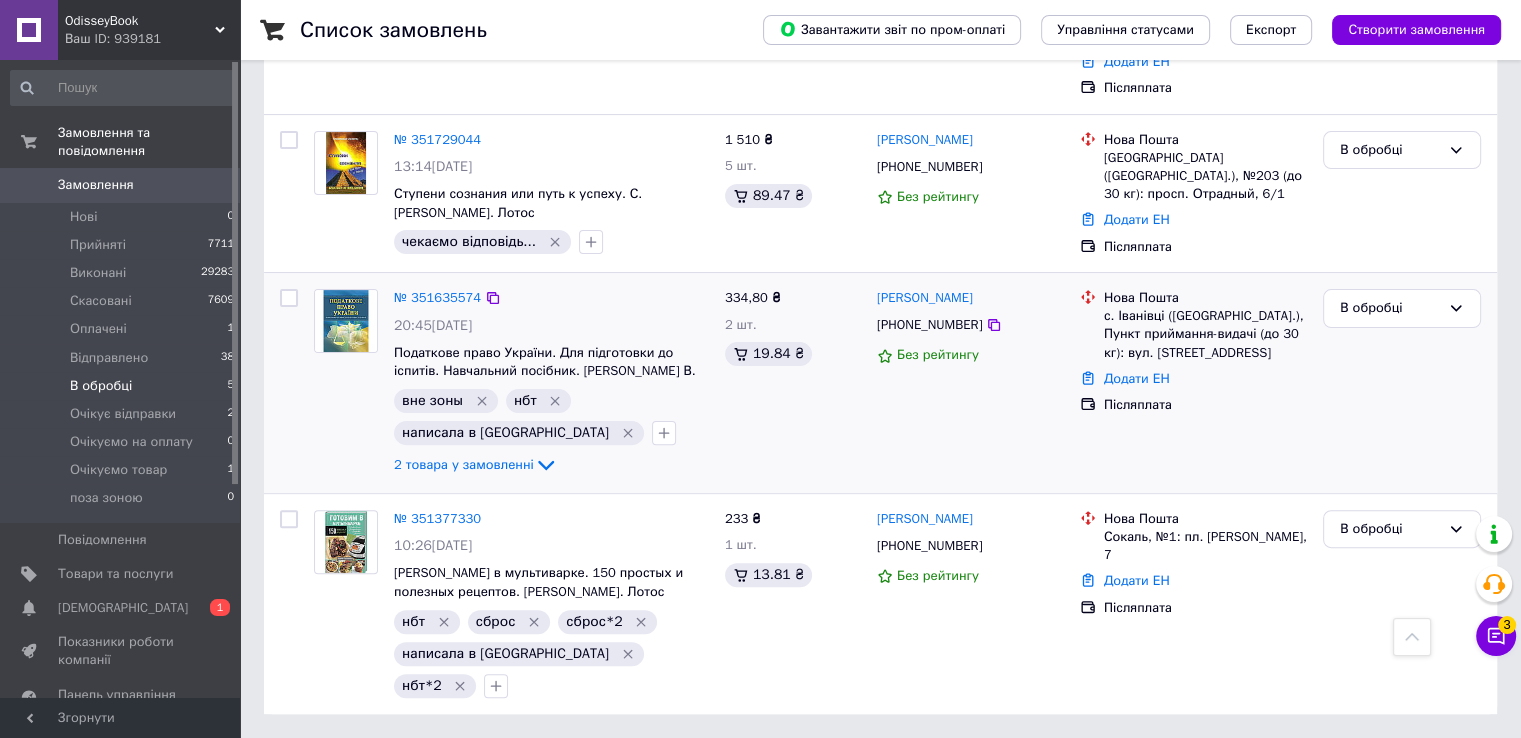 scroll, scrollTop: 472, scrollLeft: 0, axis: vertical 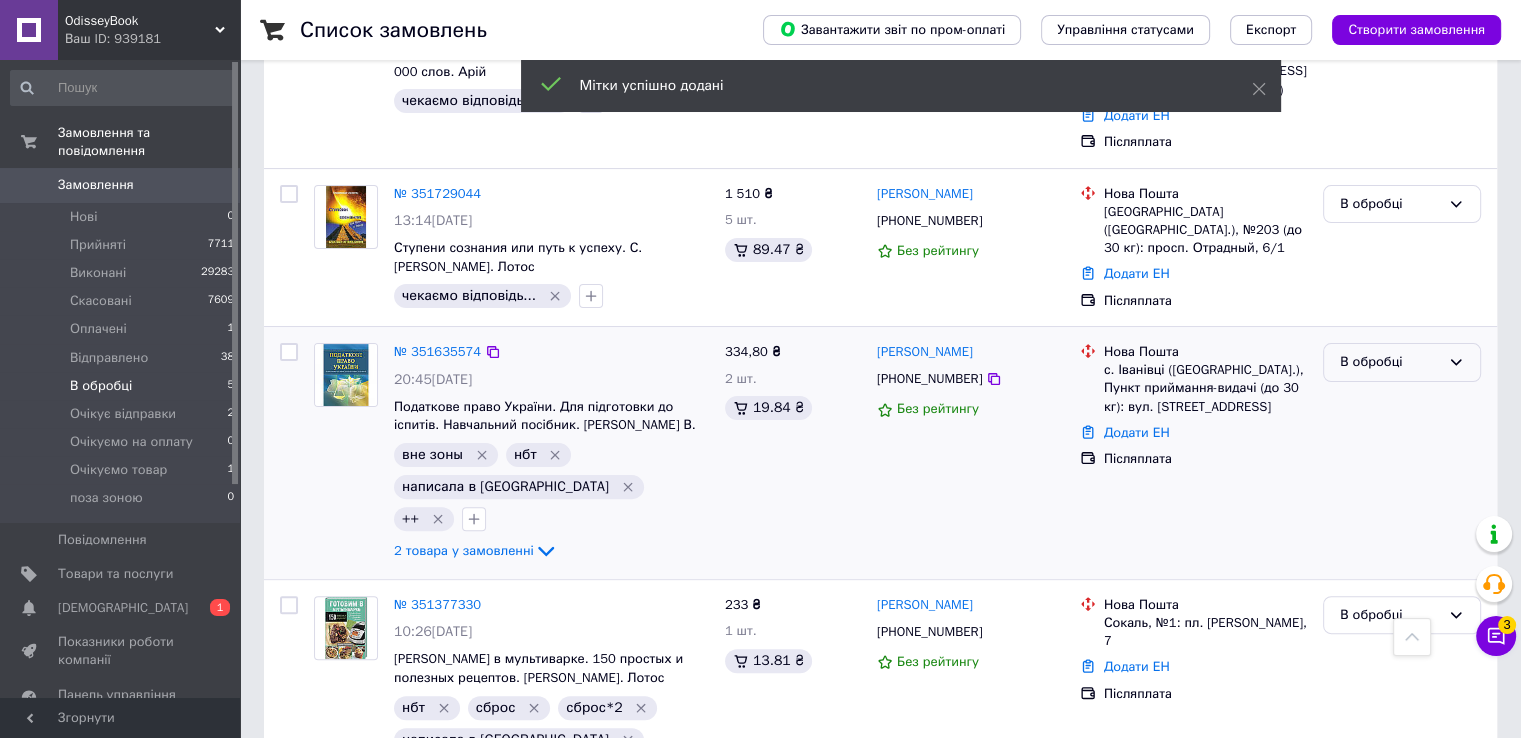 click 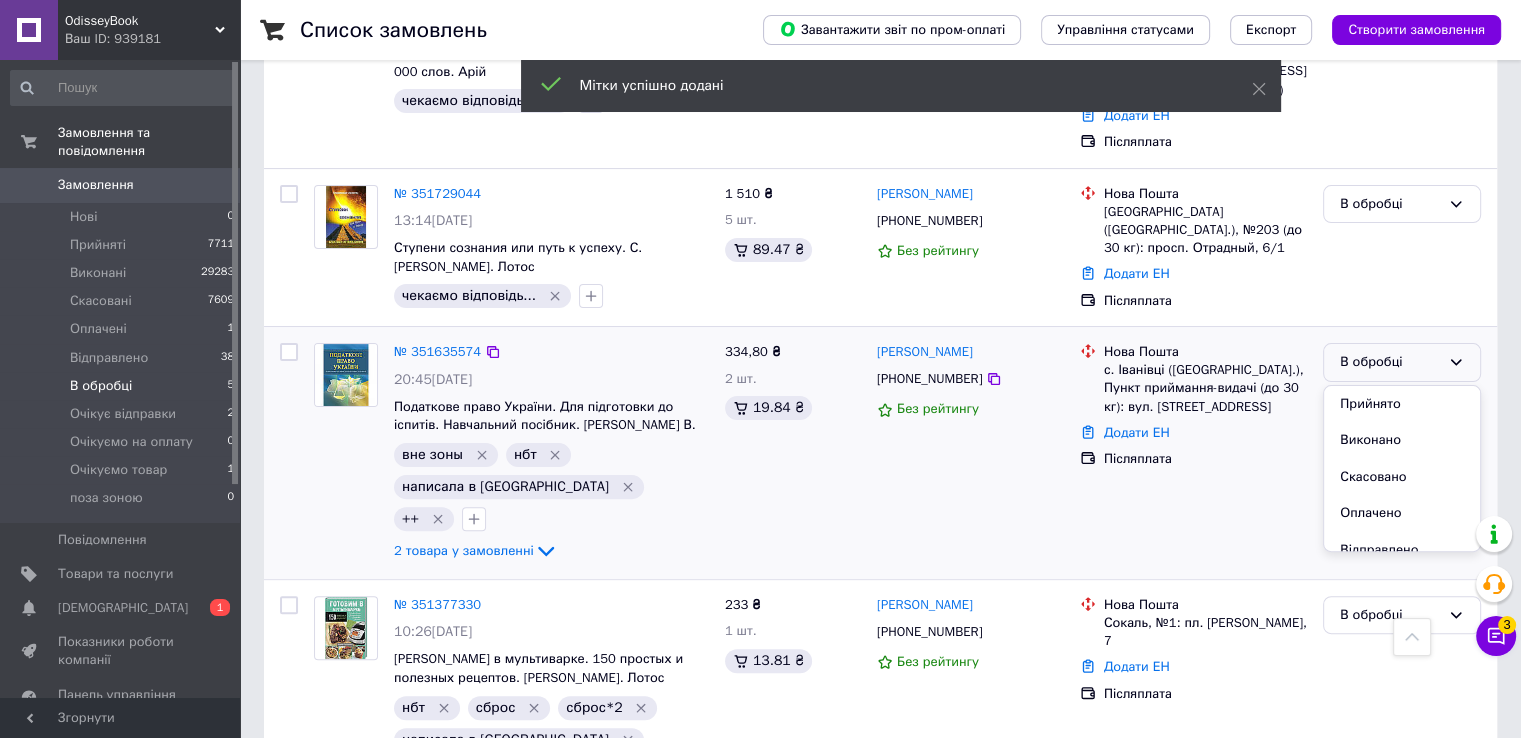 scroll, scrollTop: 163, scrollLeft: 0, axis: vertical 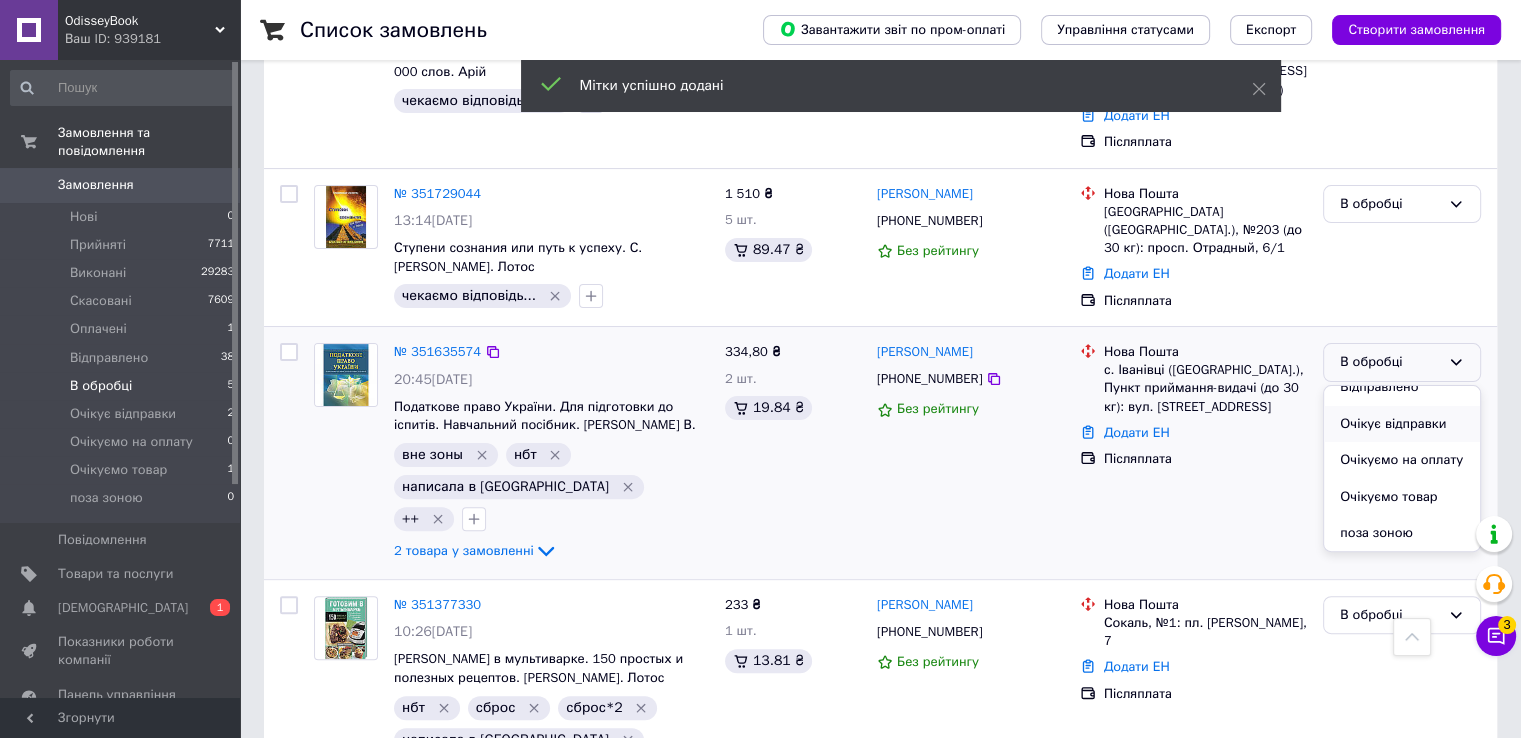 click on "Очікує відправки" at bounding box center [1402, 424] 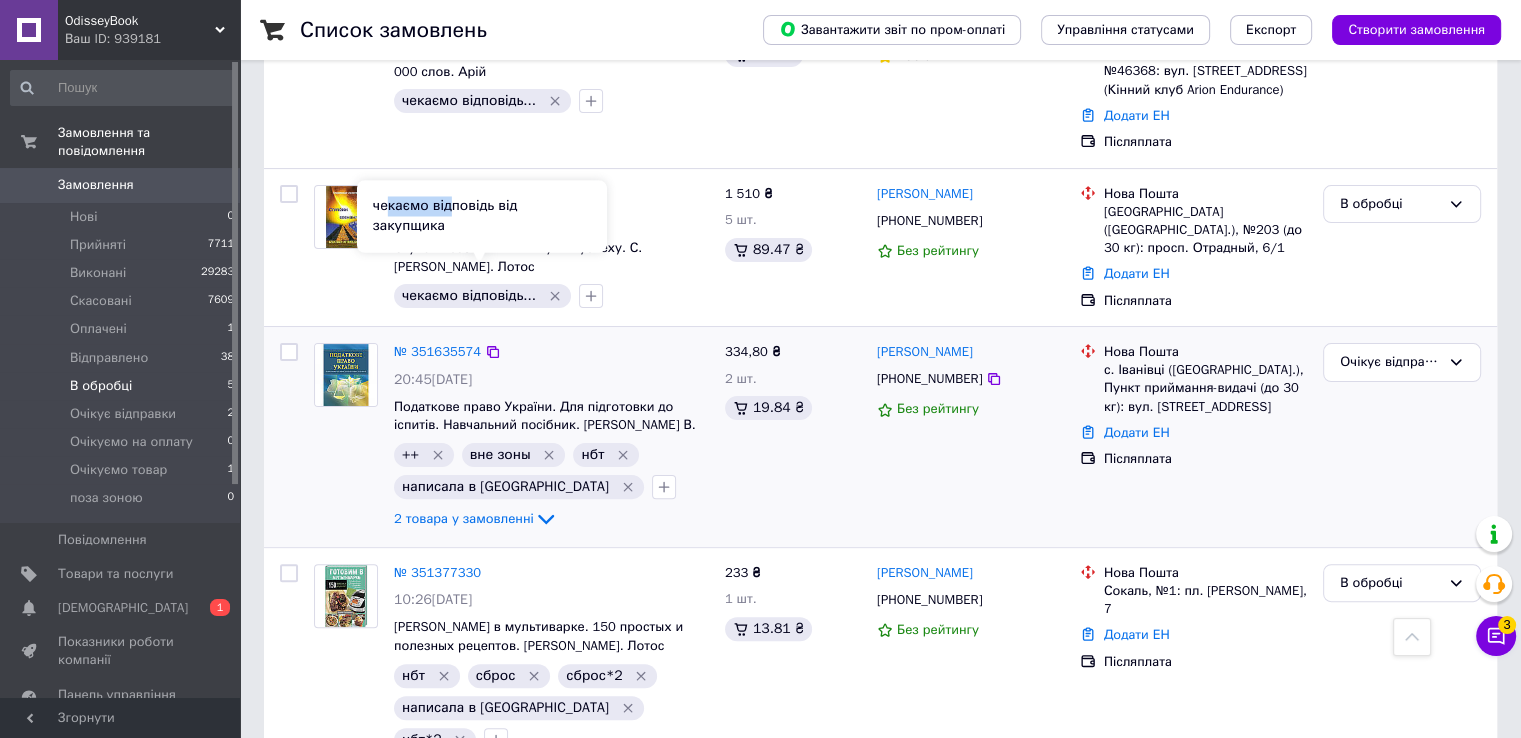 drag, startPoint x: 445, startPoint y: 246, endPoint x: 389, endPoint y: 238, distance: 56.568542 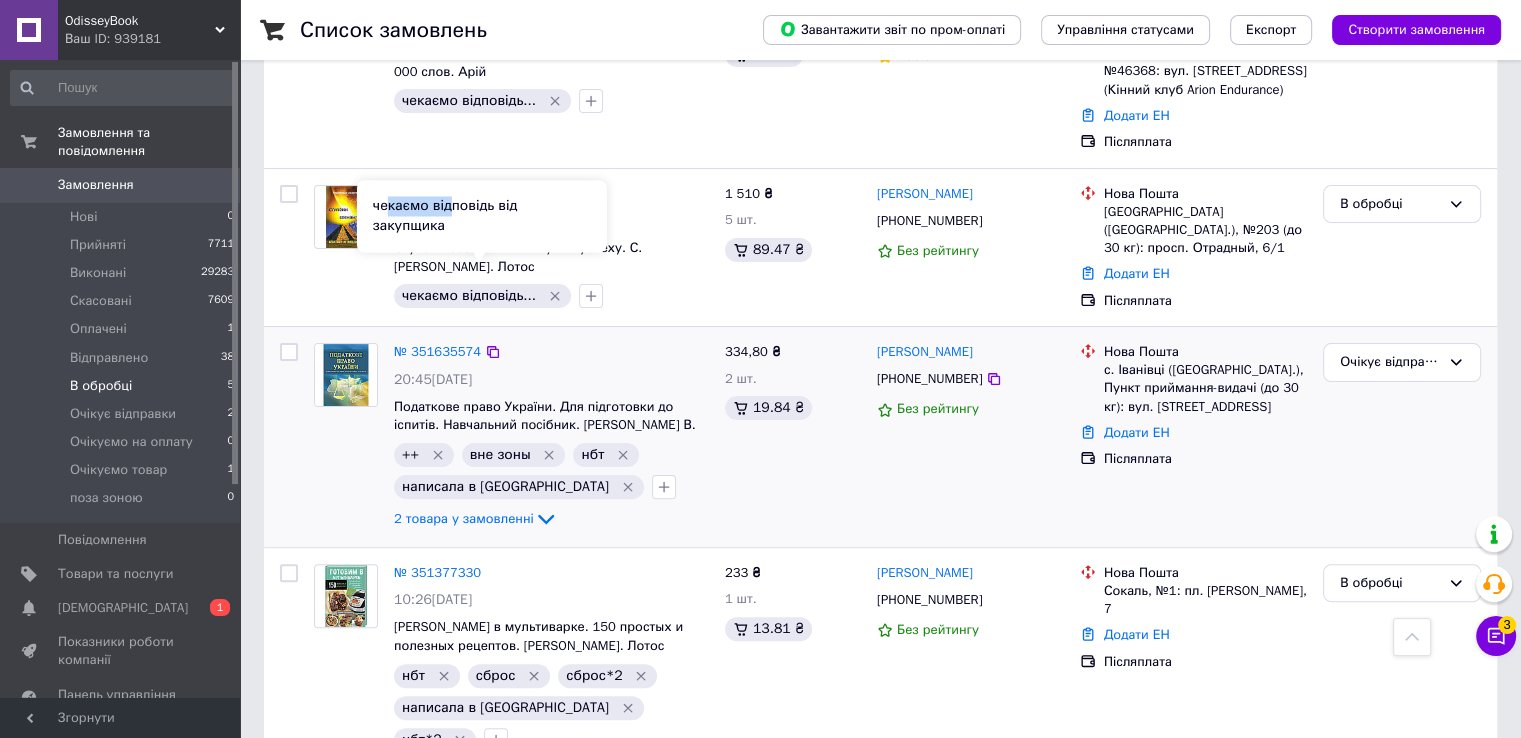 click on "чекаємо відповідь від закупщика" at bounding box center [482, 216] 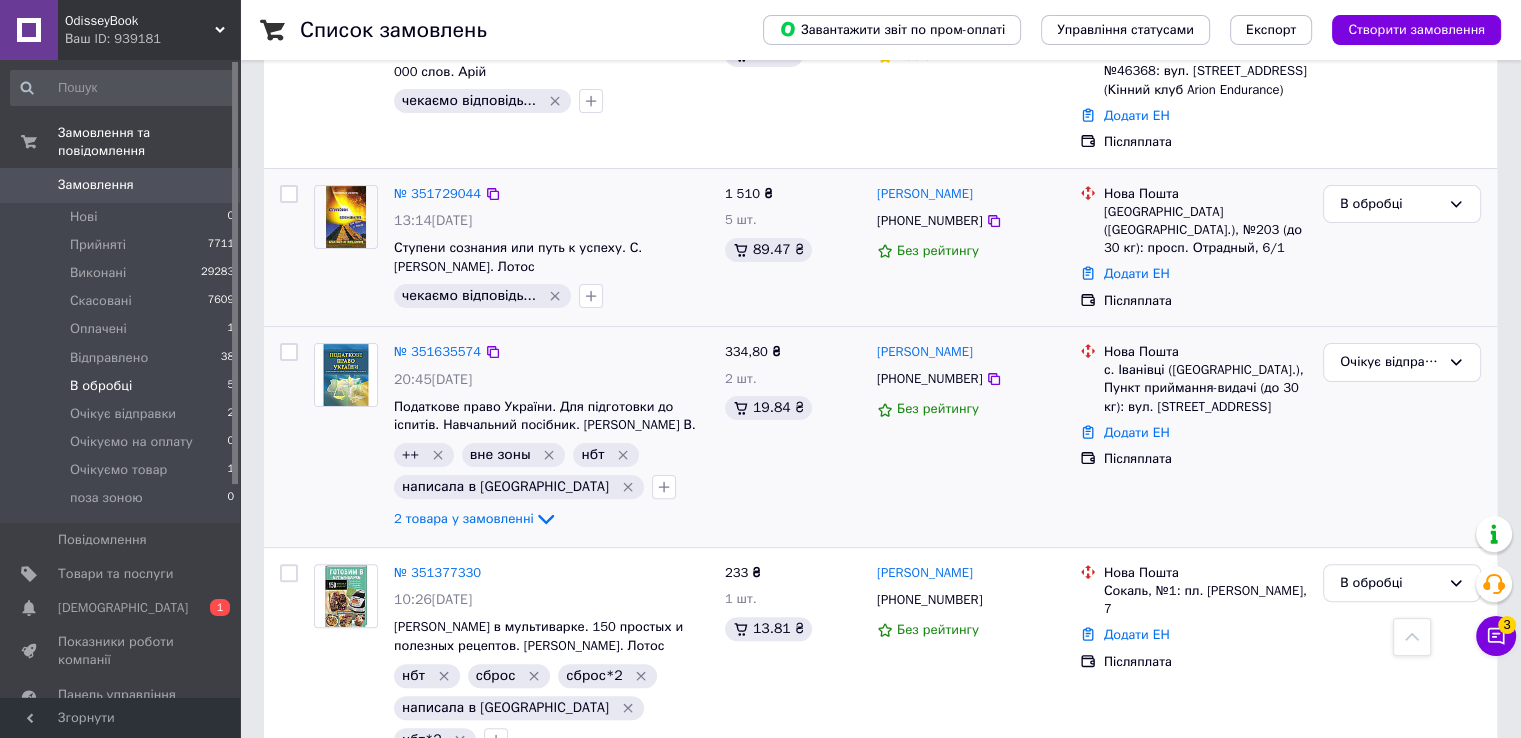 click at bounding box center [289, 248] 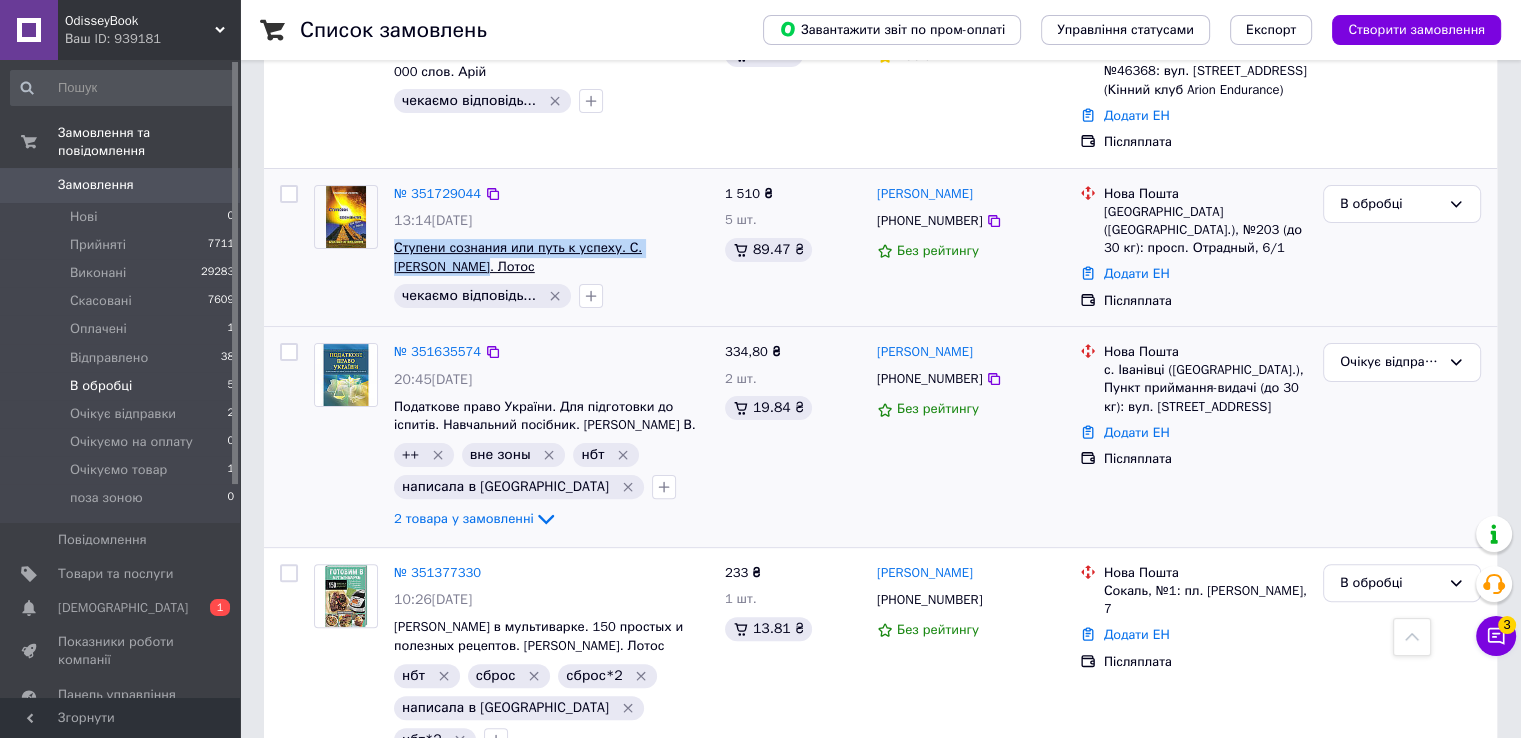 drag, startPoint x: 440, startPoint y: 248, endPoint x: 396, endPoint y: 229, distance: 47.92703 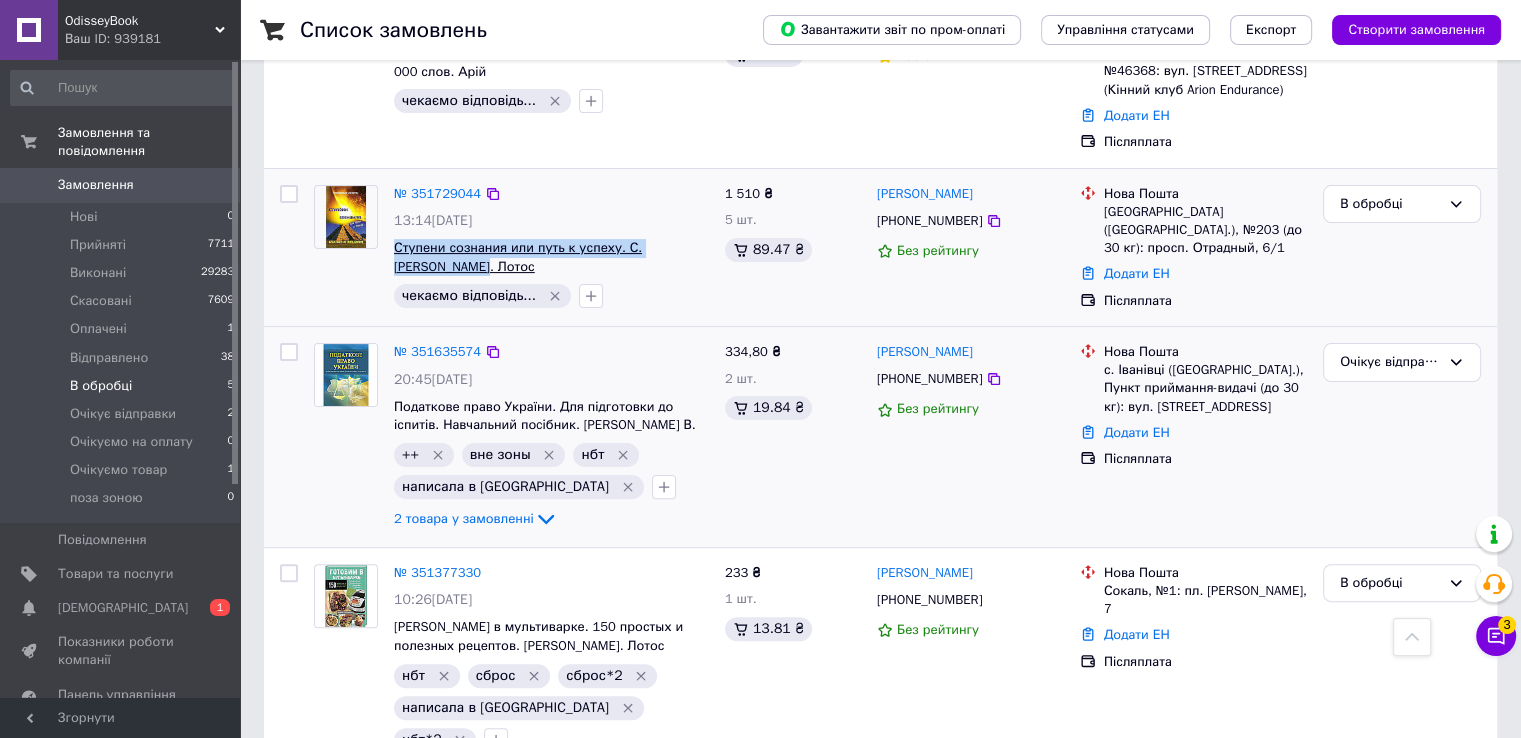 click on "Ступени сознания или путь к успеху. С. [PERSON_NAME]. Лотос" at bounding box center (551, 257) 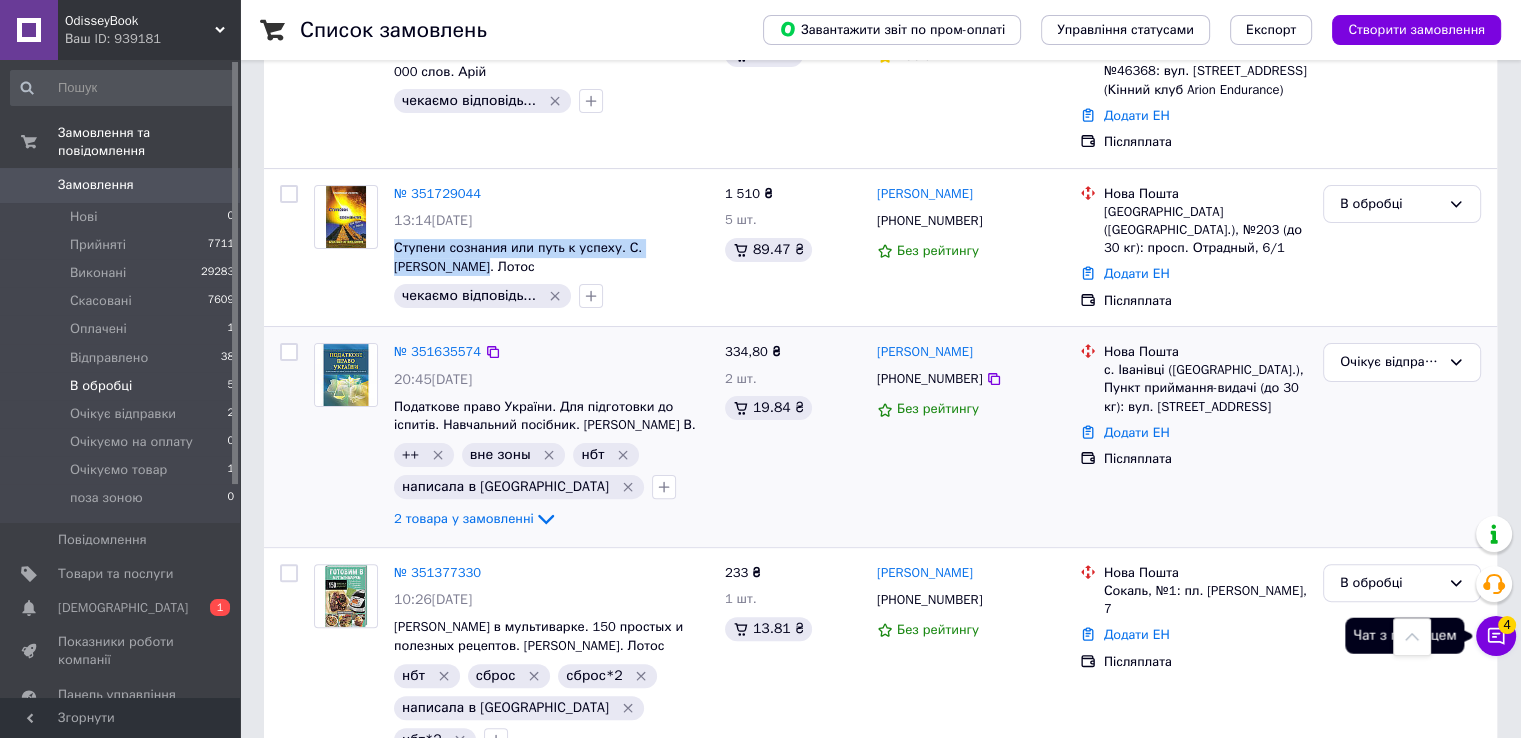 click on "Чат з покупцем 4" at bounding box center [1496, 636] 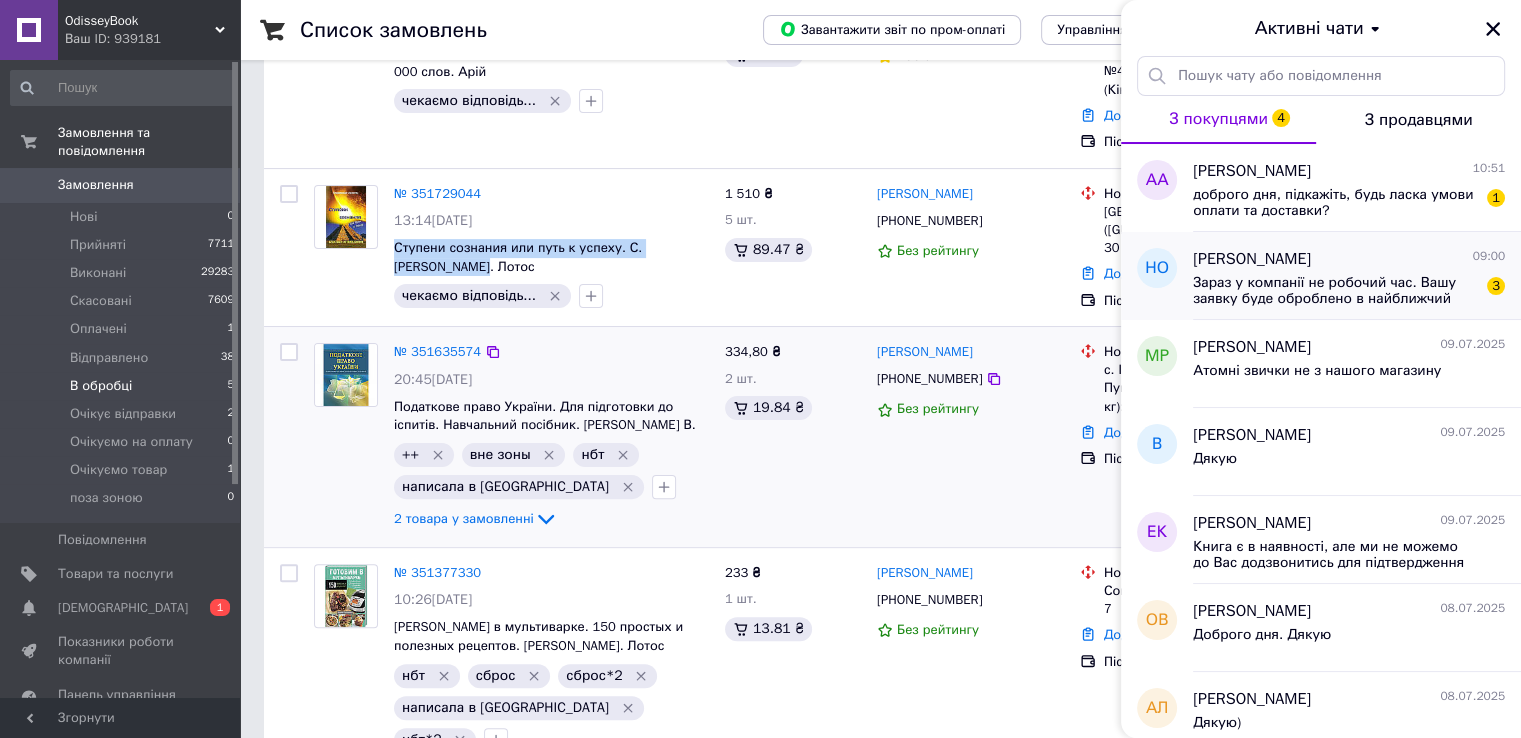 click on "Зараз у компанії не робочий час. Вашу заявку буде оброблено в найближчий робочий день." at bounding box center (1335, 291) 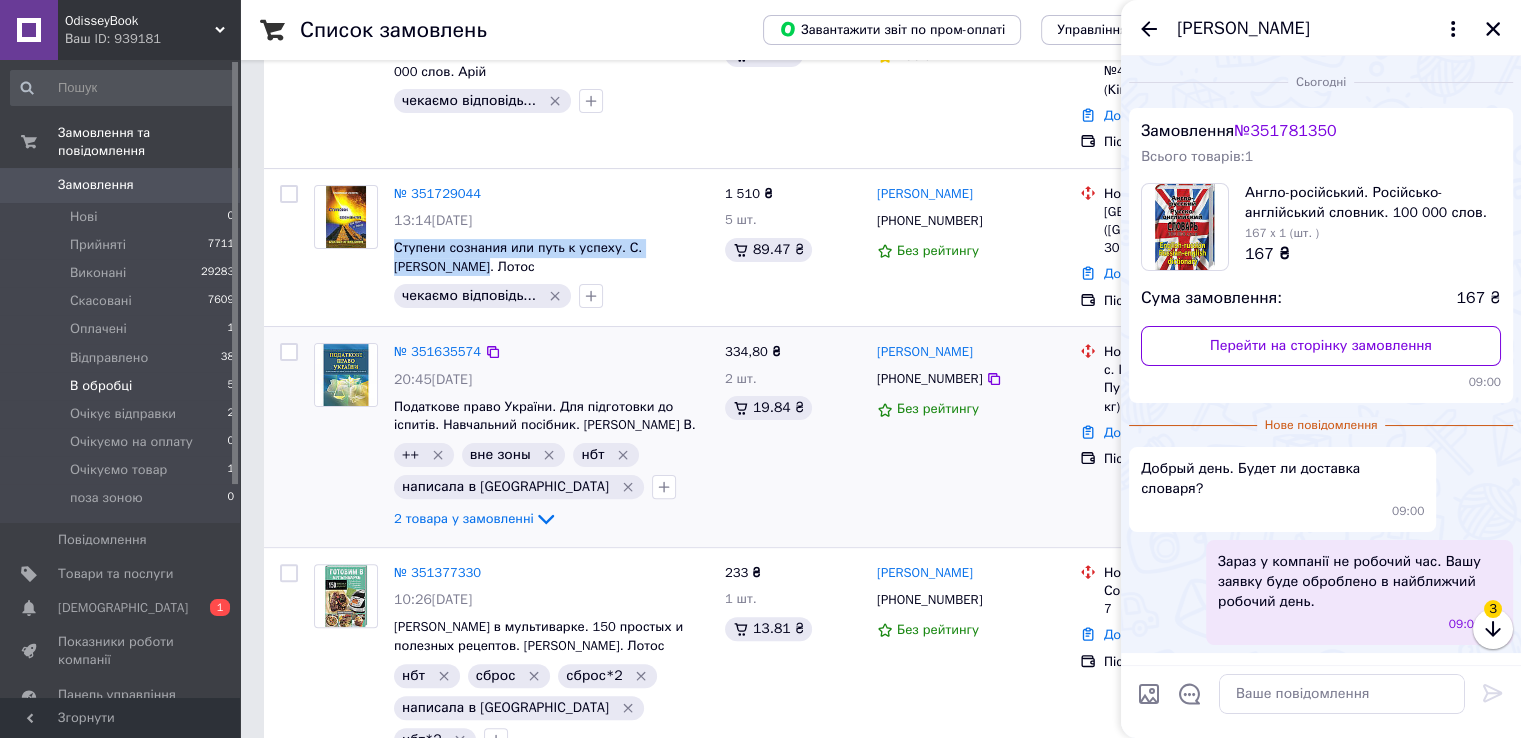 scroll, scrollTop: 42, scrollLeft: 0, axis: vertical 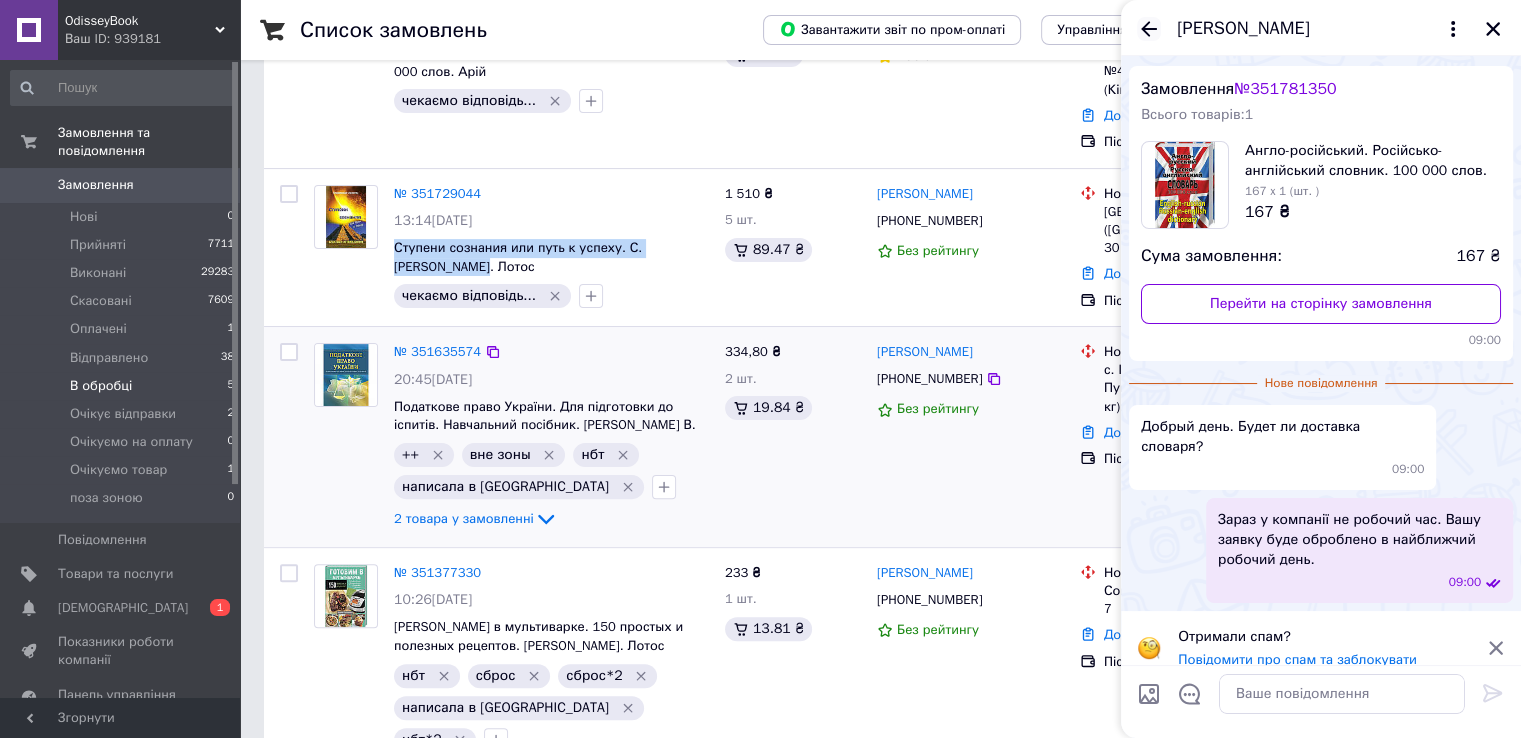 click 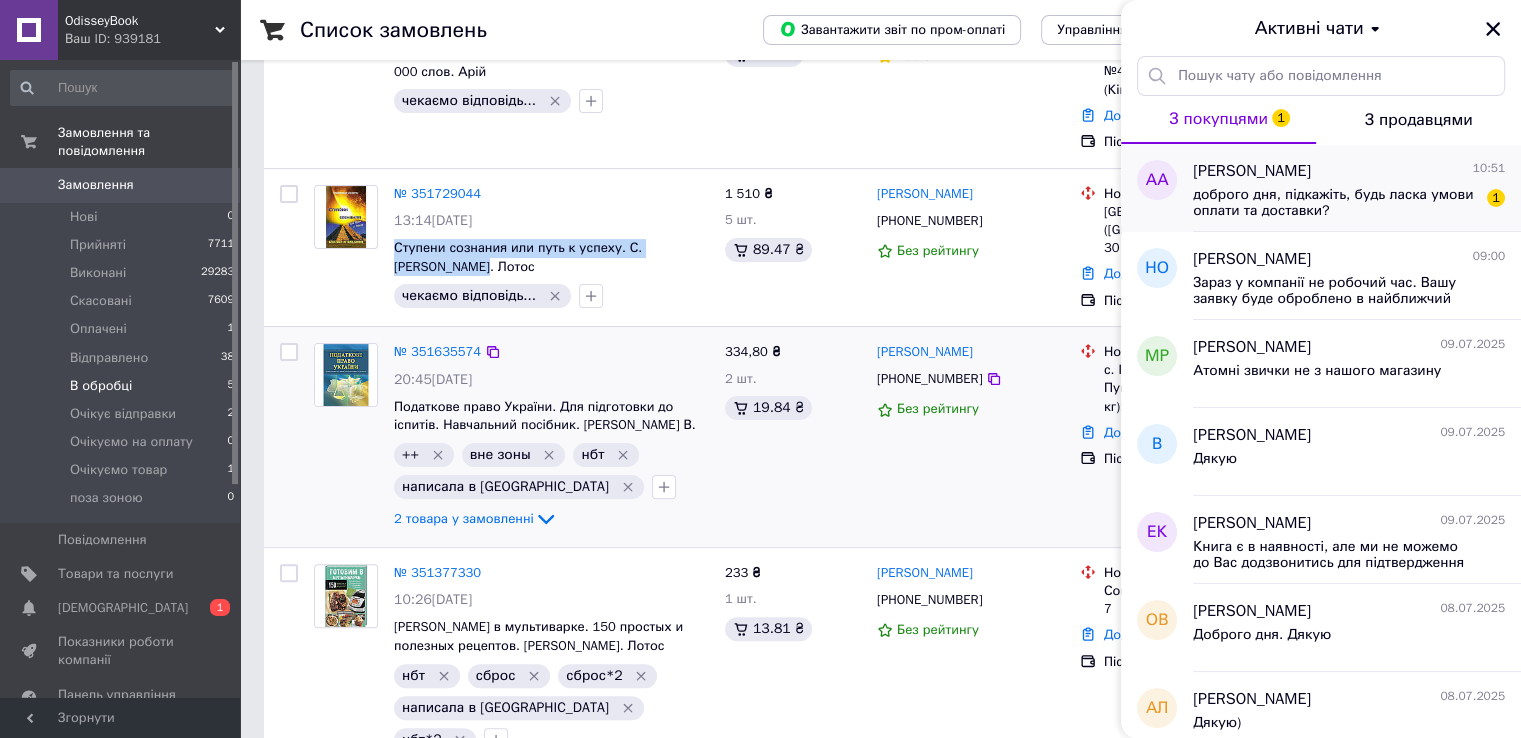 click on "доброго дня, підкажіть, будь ласка умови оплати та доставки?" at bounding box center [1335, 203] 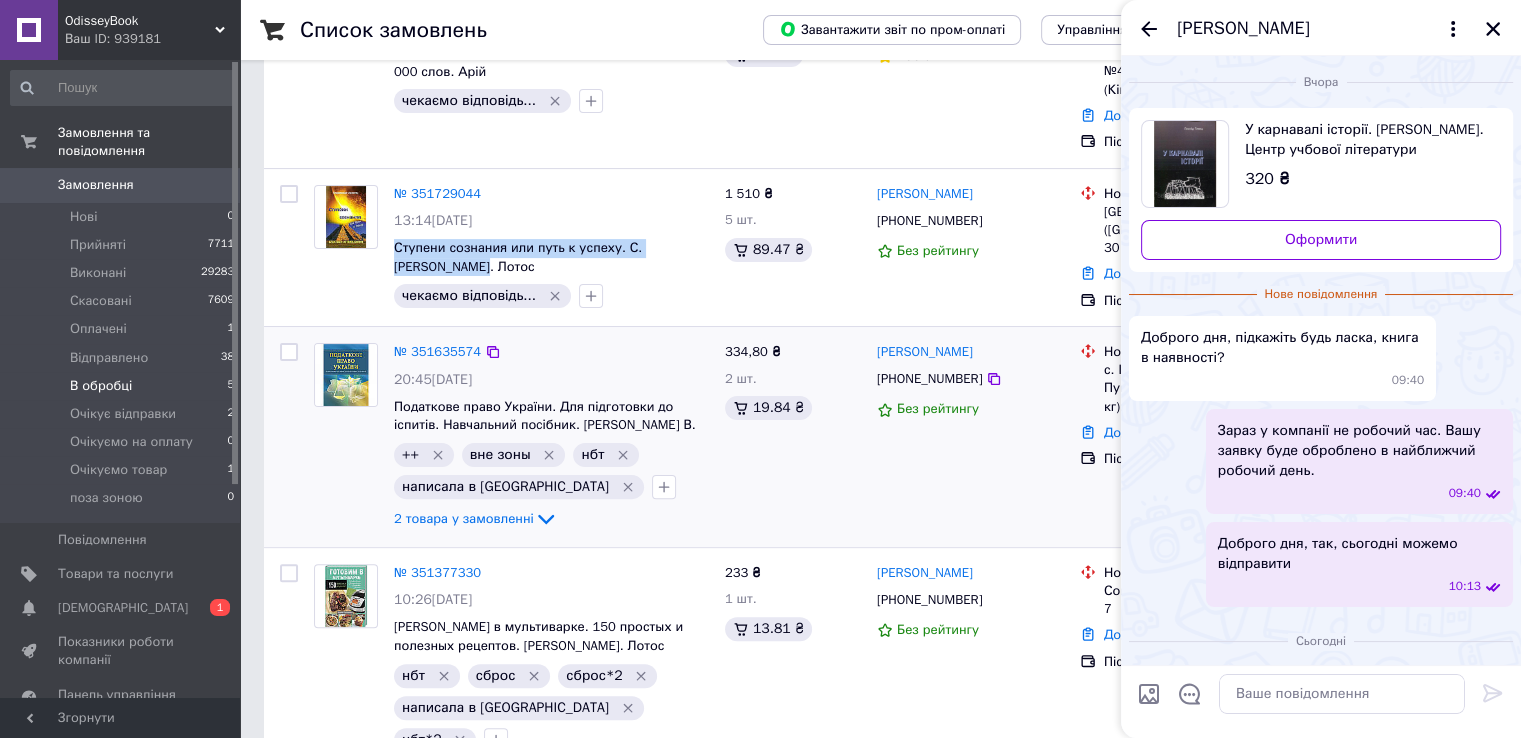 scroll, scrollTop: 96, scrollLeft: 0, axis: vertical 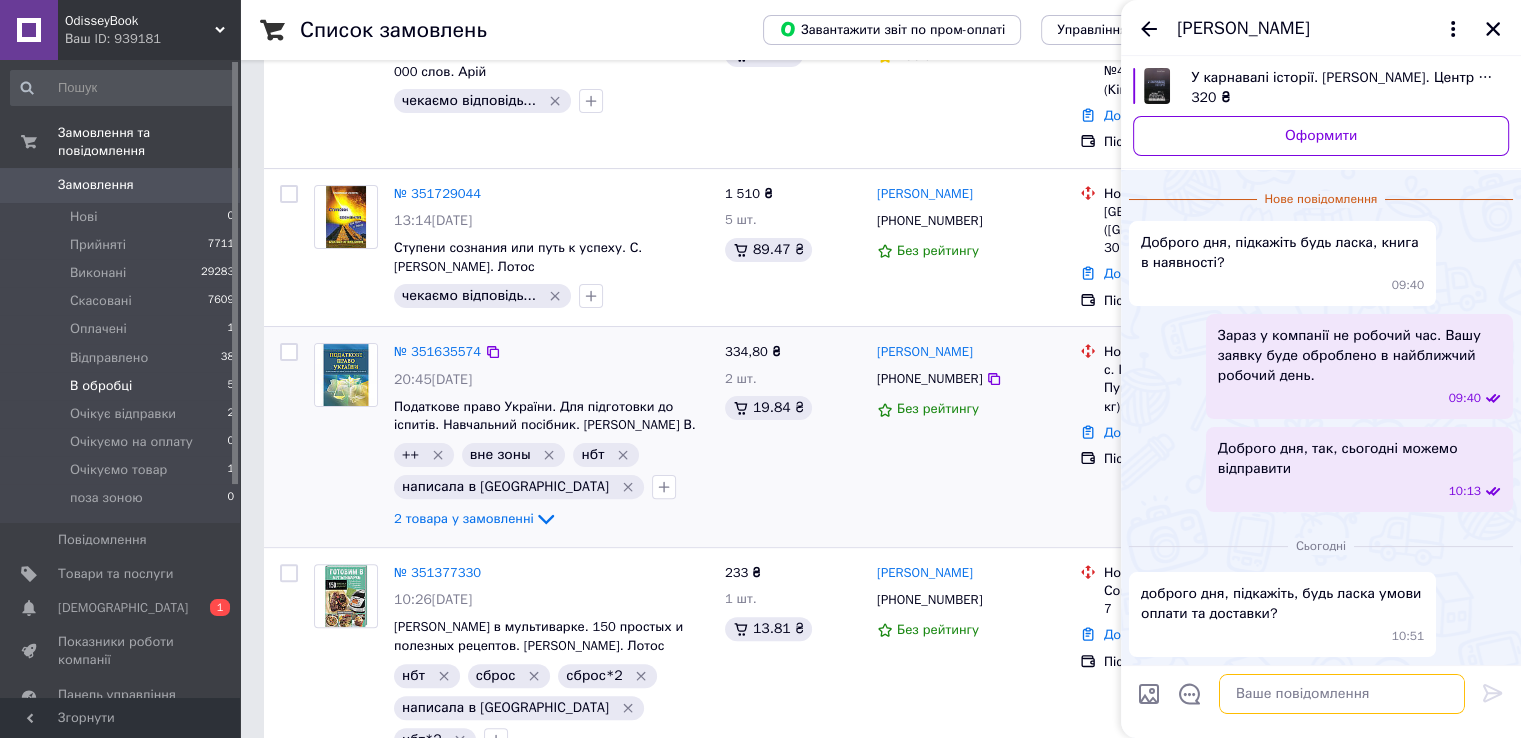 click at bounding box center (1342, 694) 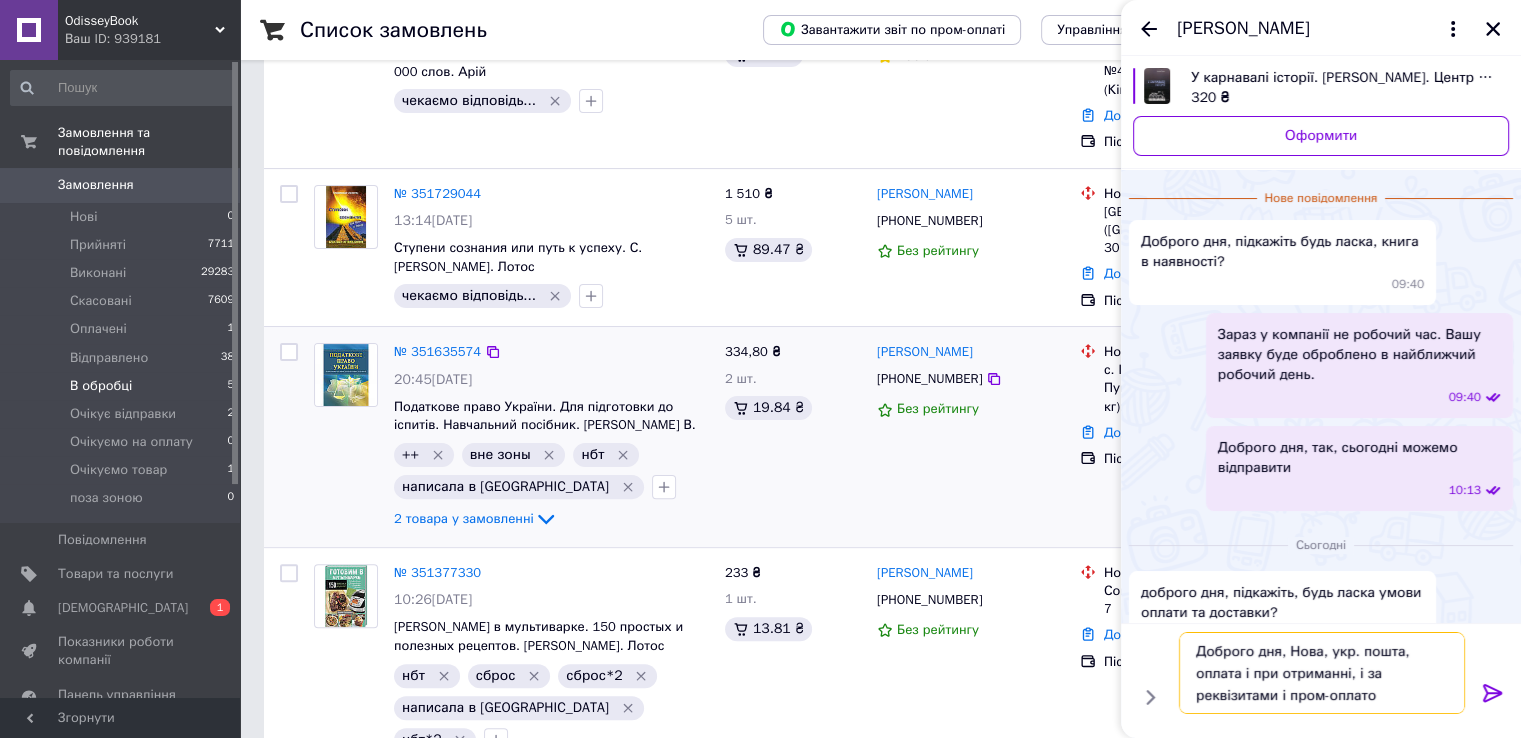 type on "Доброго дня, Нова, укр. пошта, оплата і при отриманні, і за реквізитами і пром-оплатою" 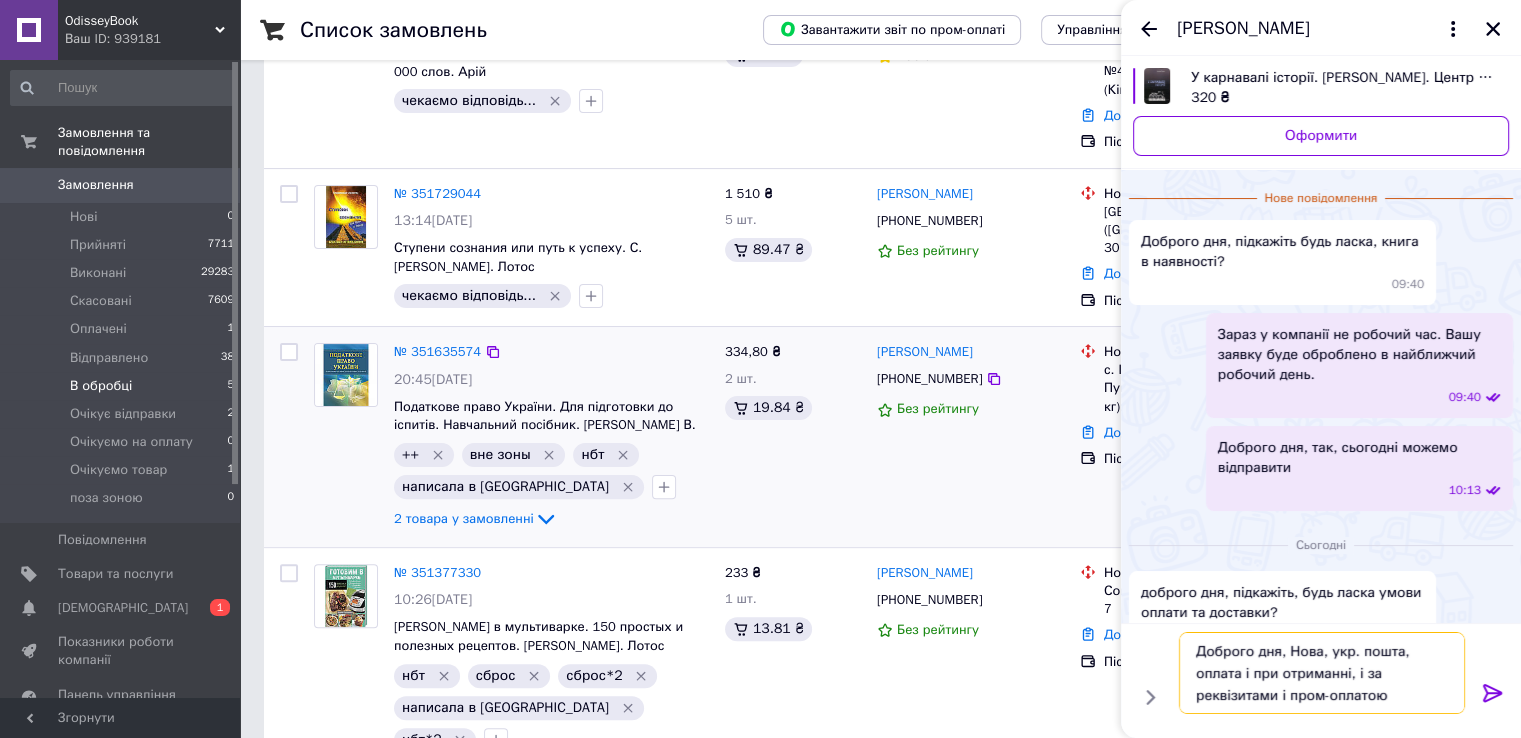 type 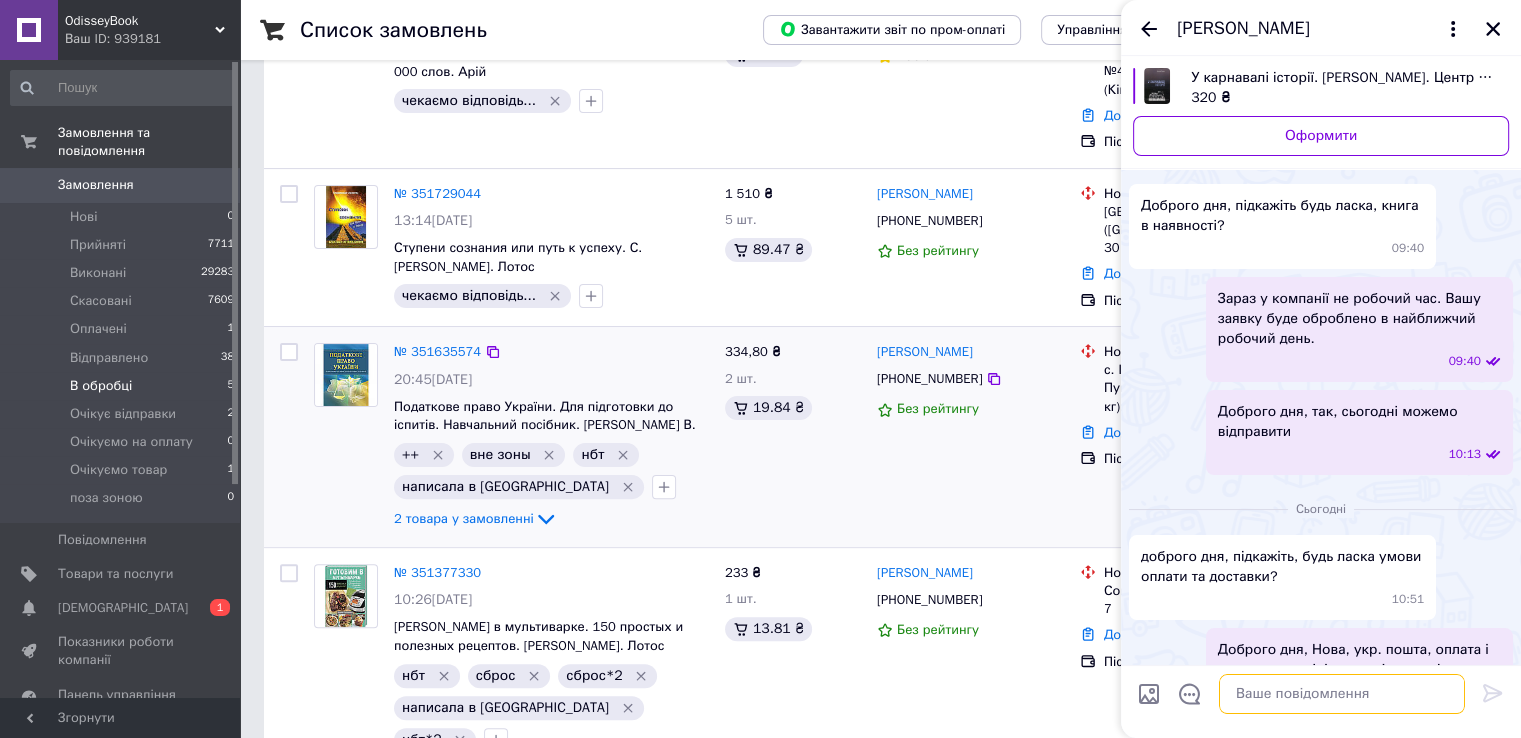 scroll, scrollTop: 122, scrollLeft: 0, axis: vertical 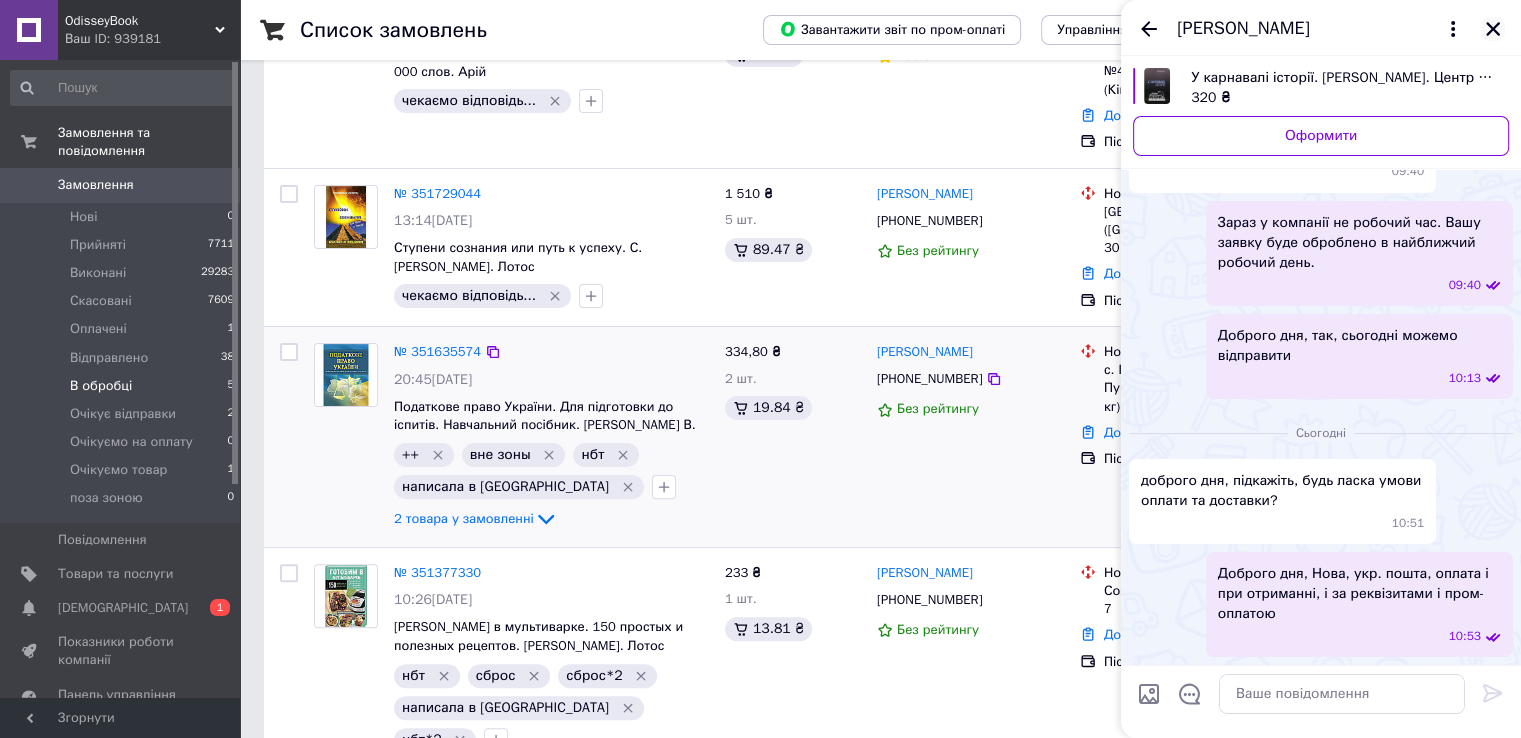 click 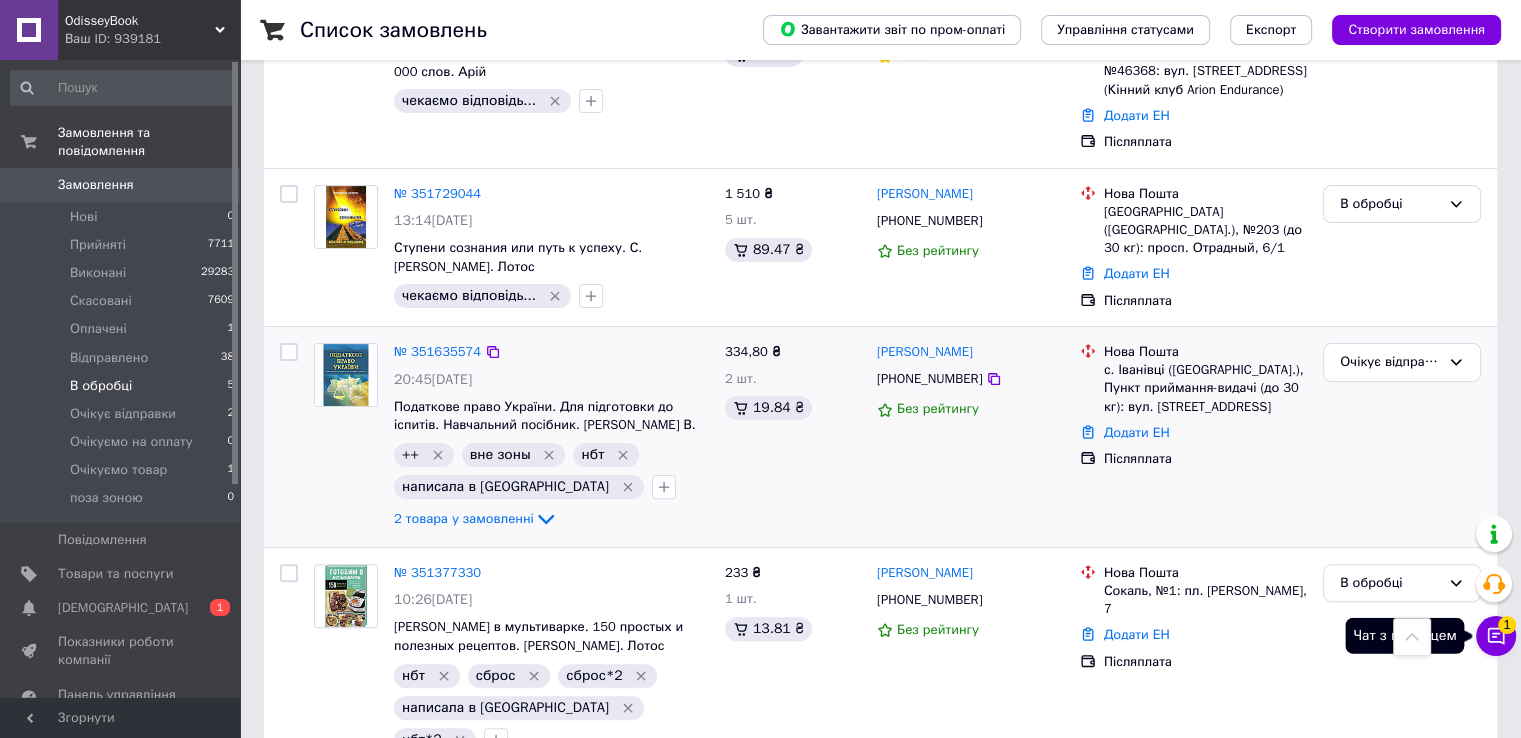 click 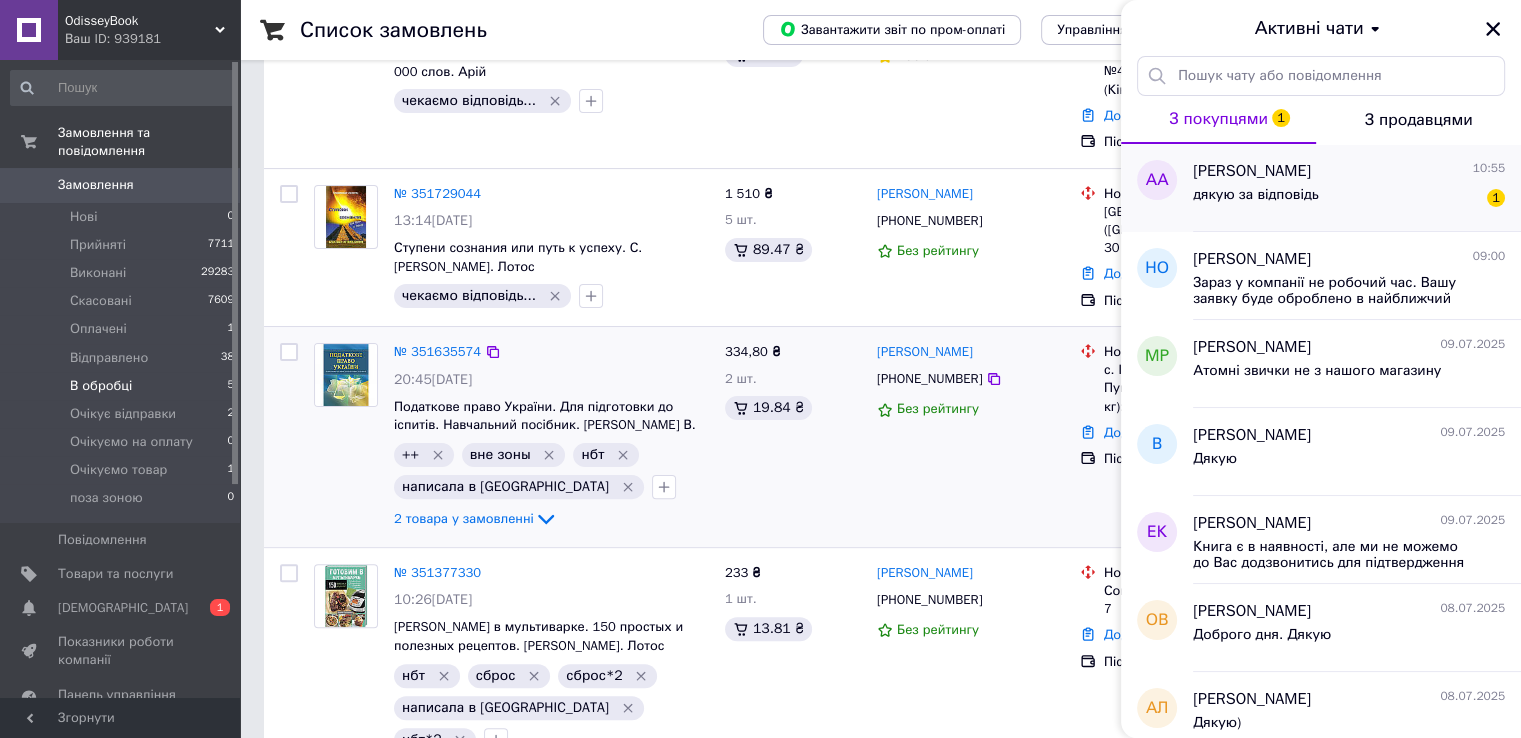 click on "дякую за відповідь 1" at bounding box center (1349, 199) 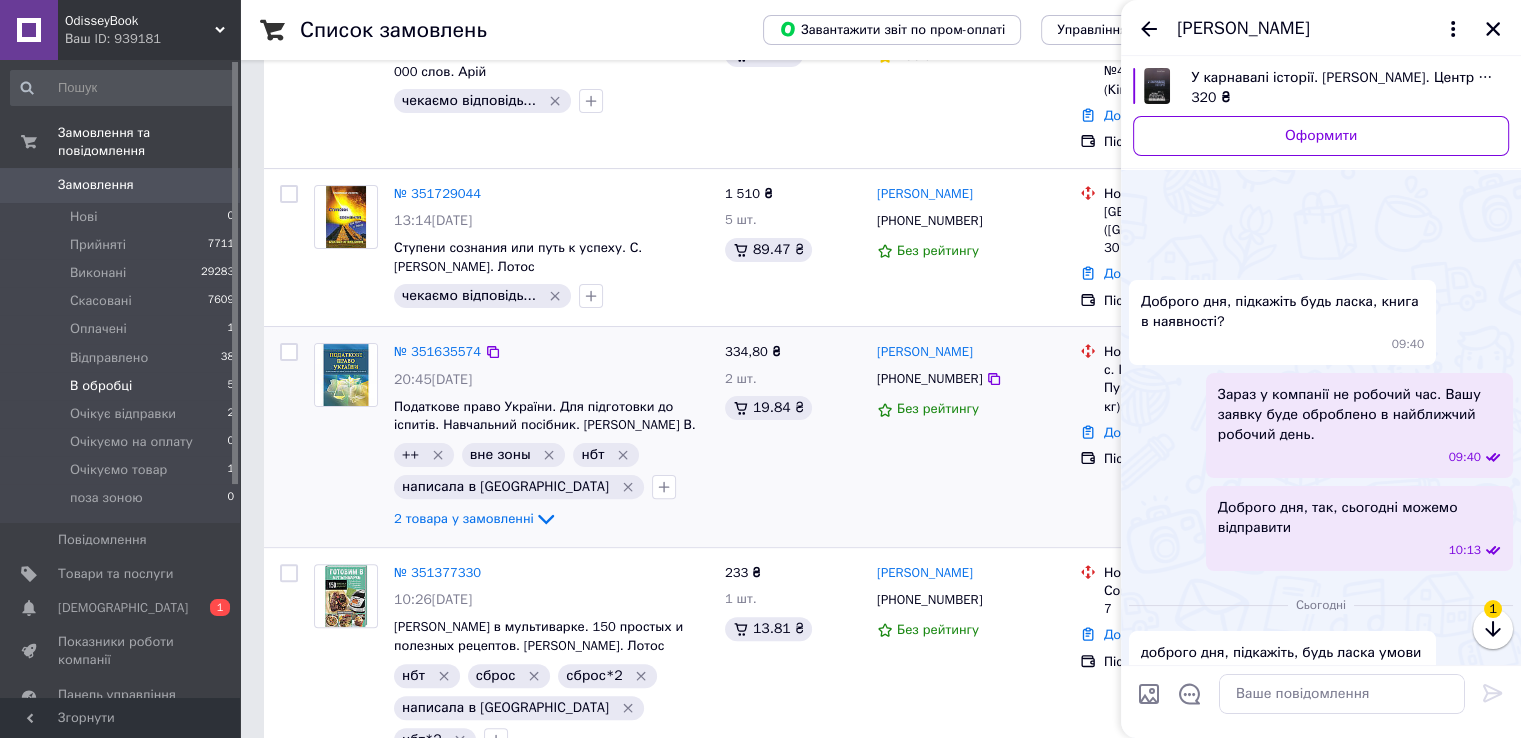 scroll, scrollTop: 262, scrollLeft: 0, axis: vertical 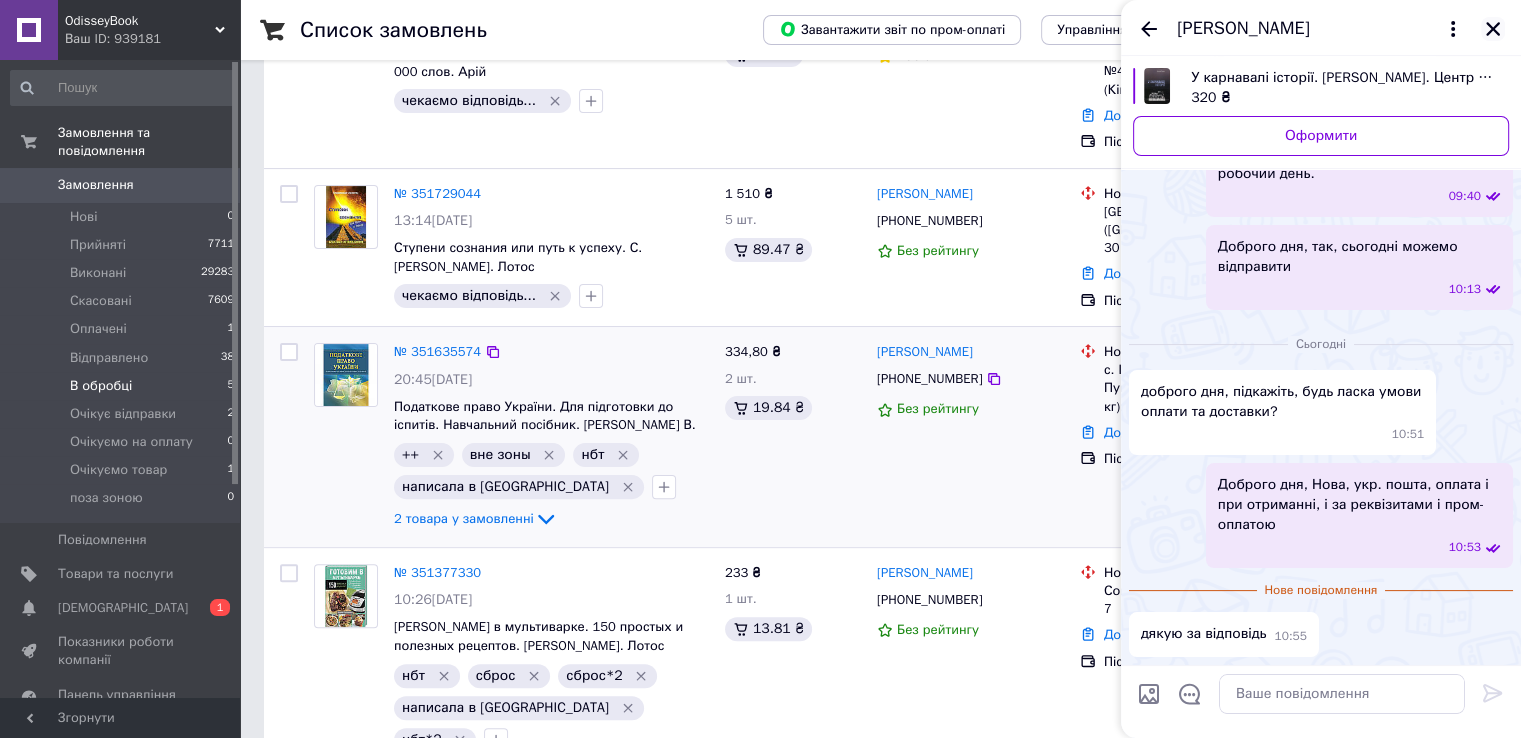 click 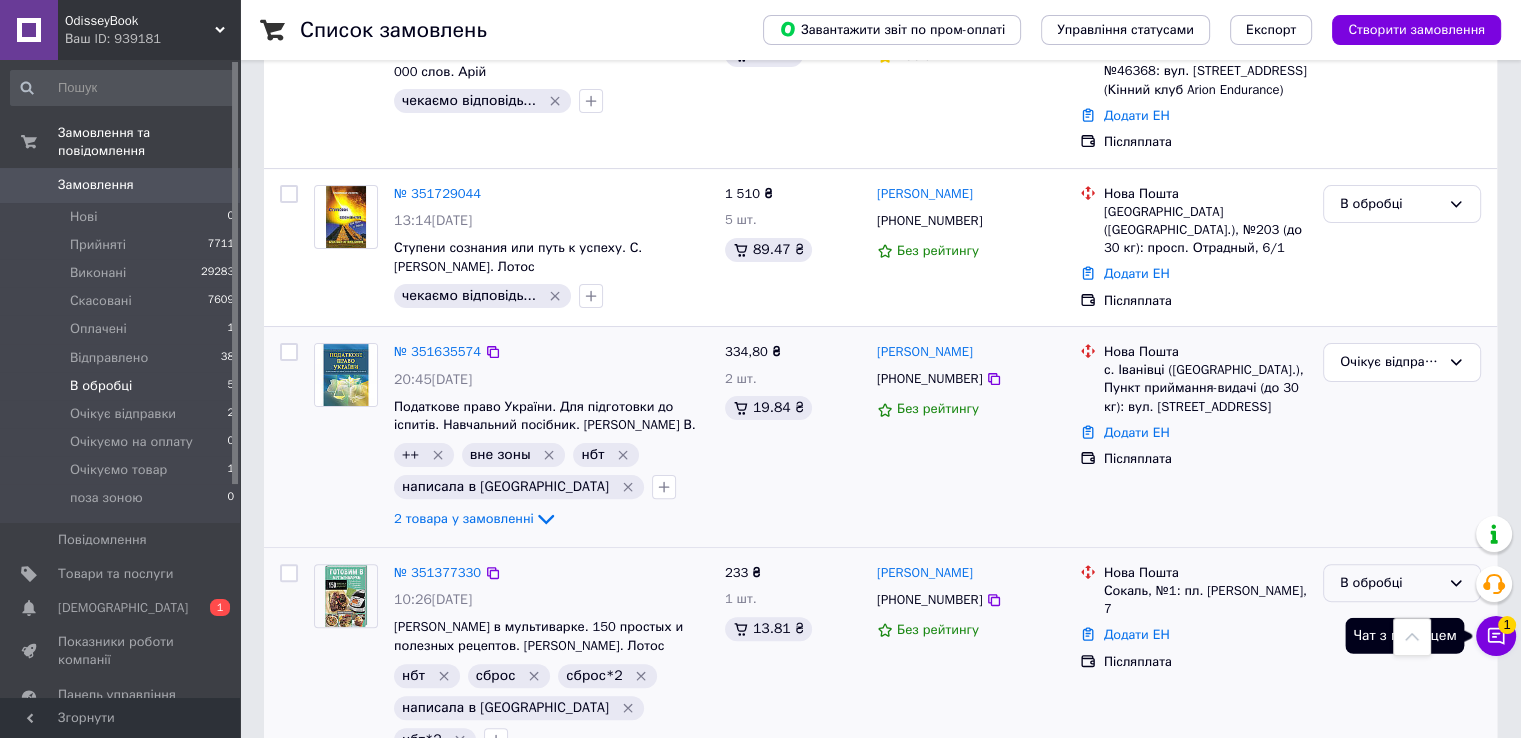 drag, startPoint x: 1500, startPoint y: 641, endPoint x: 1465, endPoint y: 573, distance: 76.47875 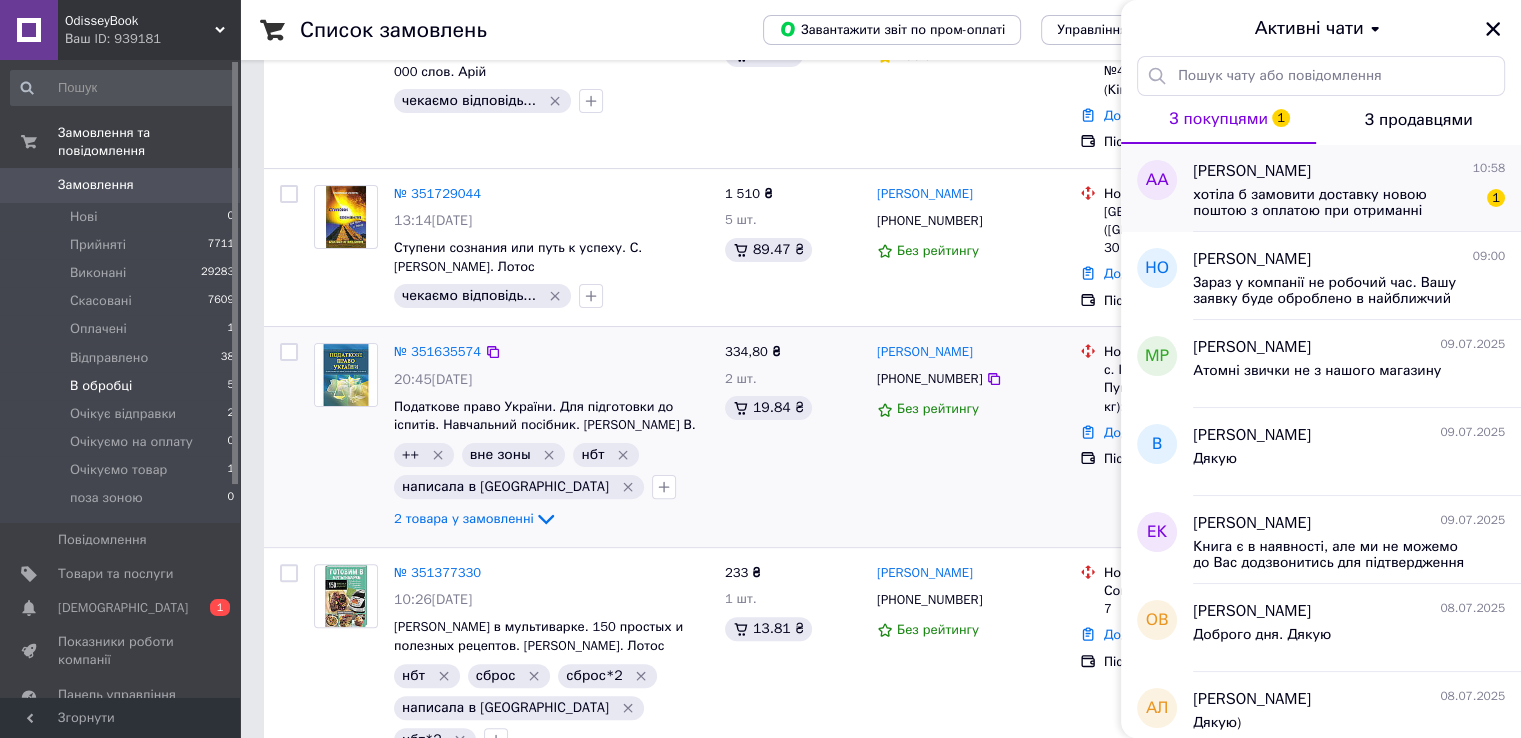 click on "хотіла б замовити доставку новою поштою з оплатою при отриманні" at bounding box center [1335, 203] 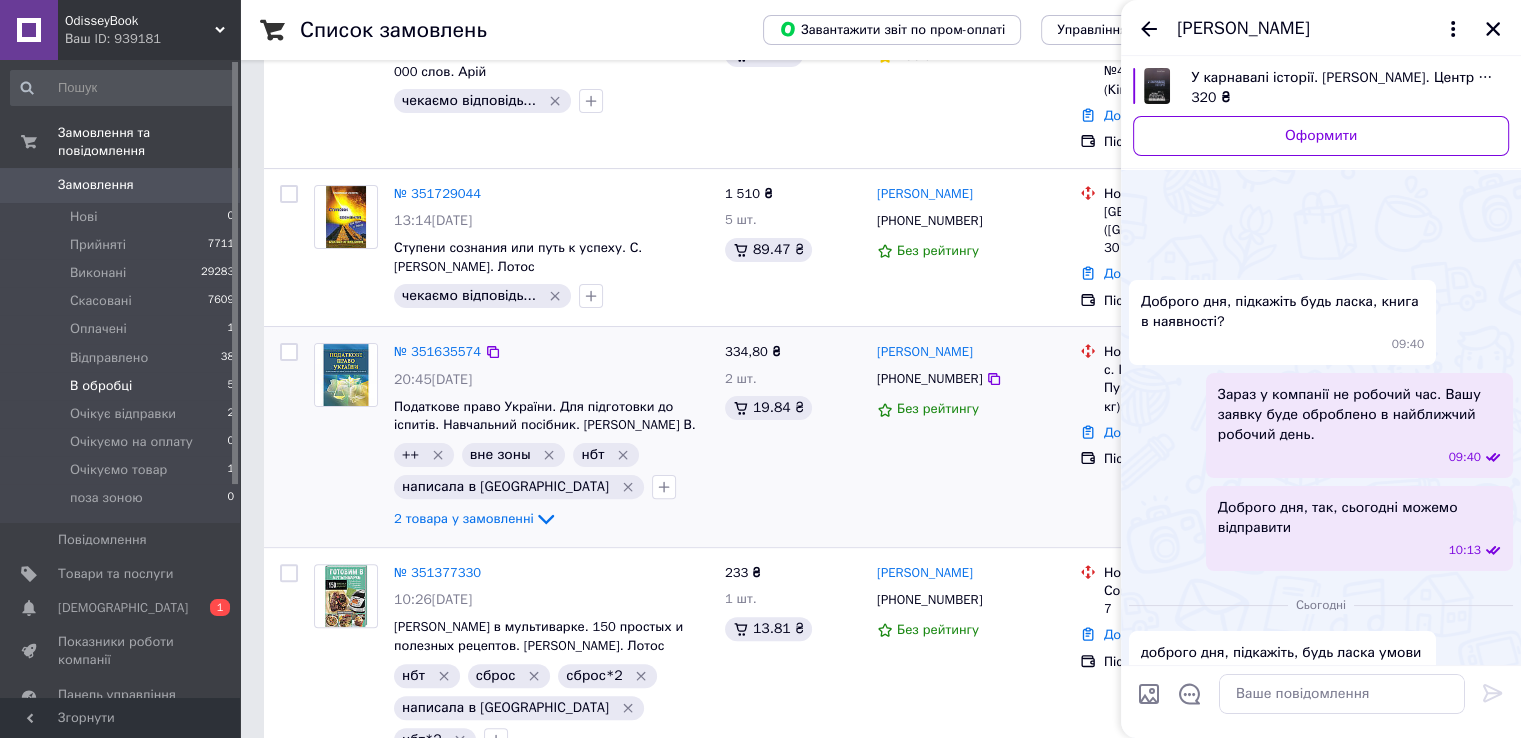 scroll, scrollTop: 356, scrollLeft: 0, axis: vertical 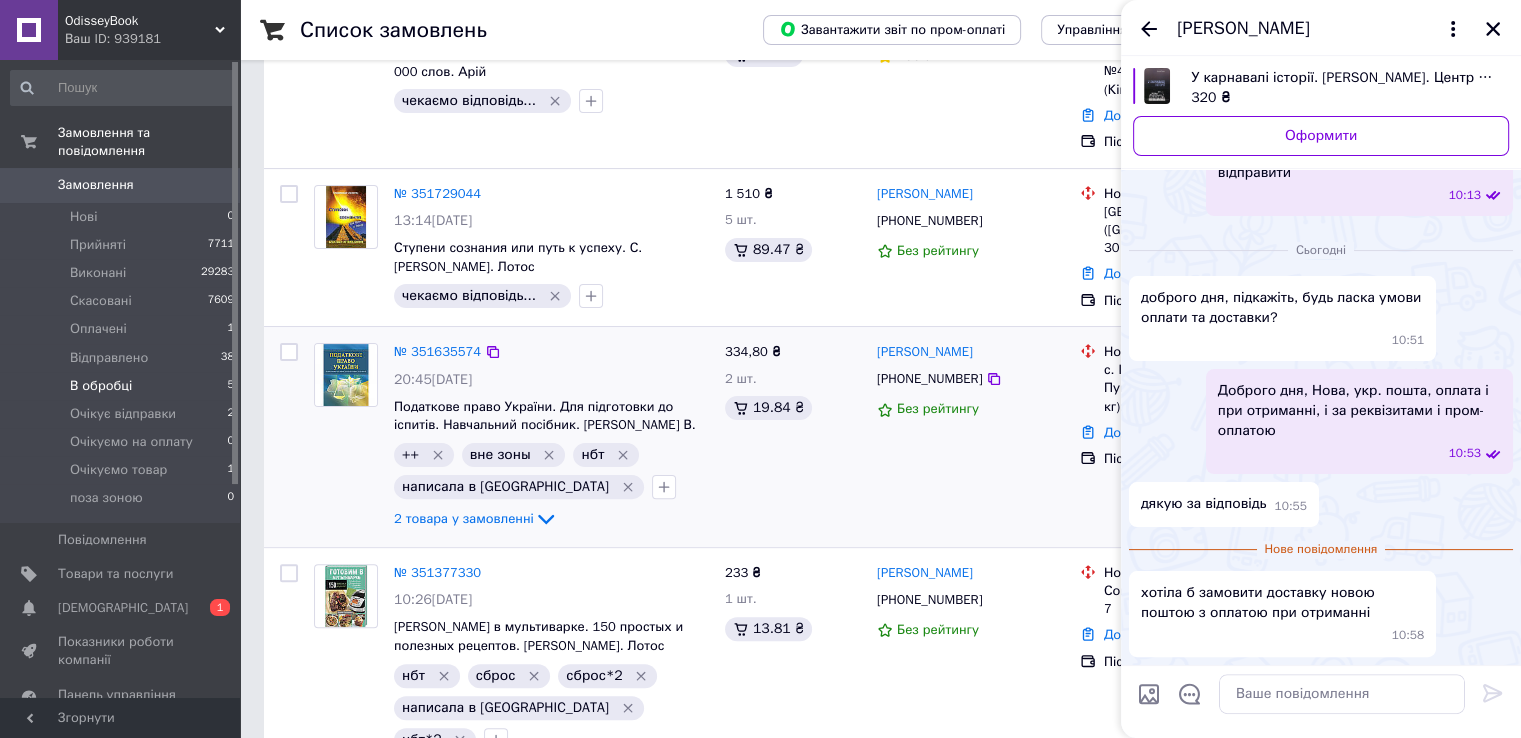 click at bounding box center (1342, 694) 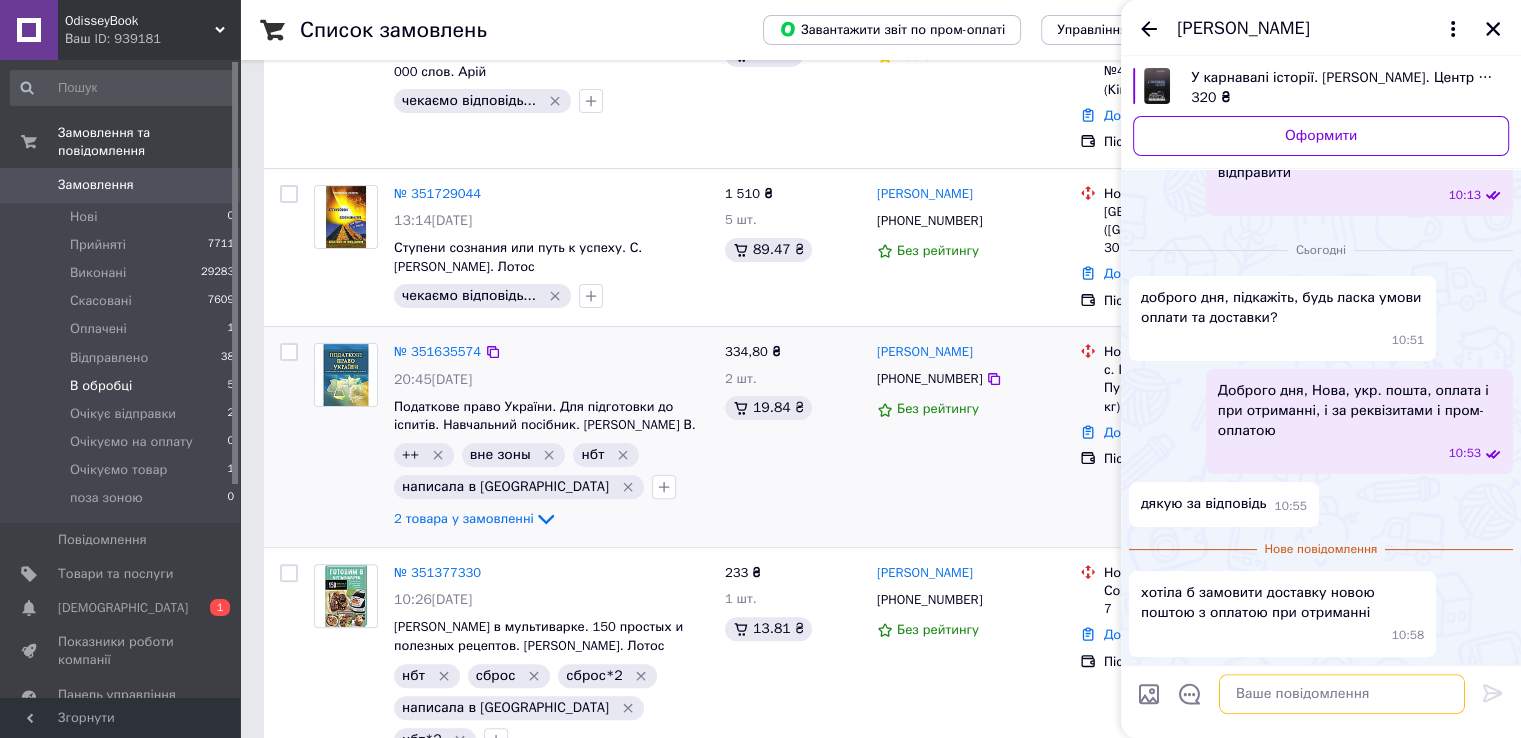 click at bounding box center [1342, 694] 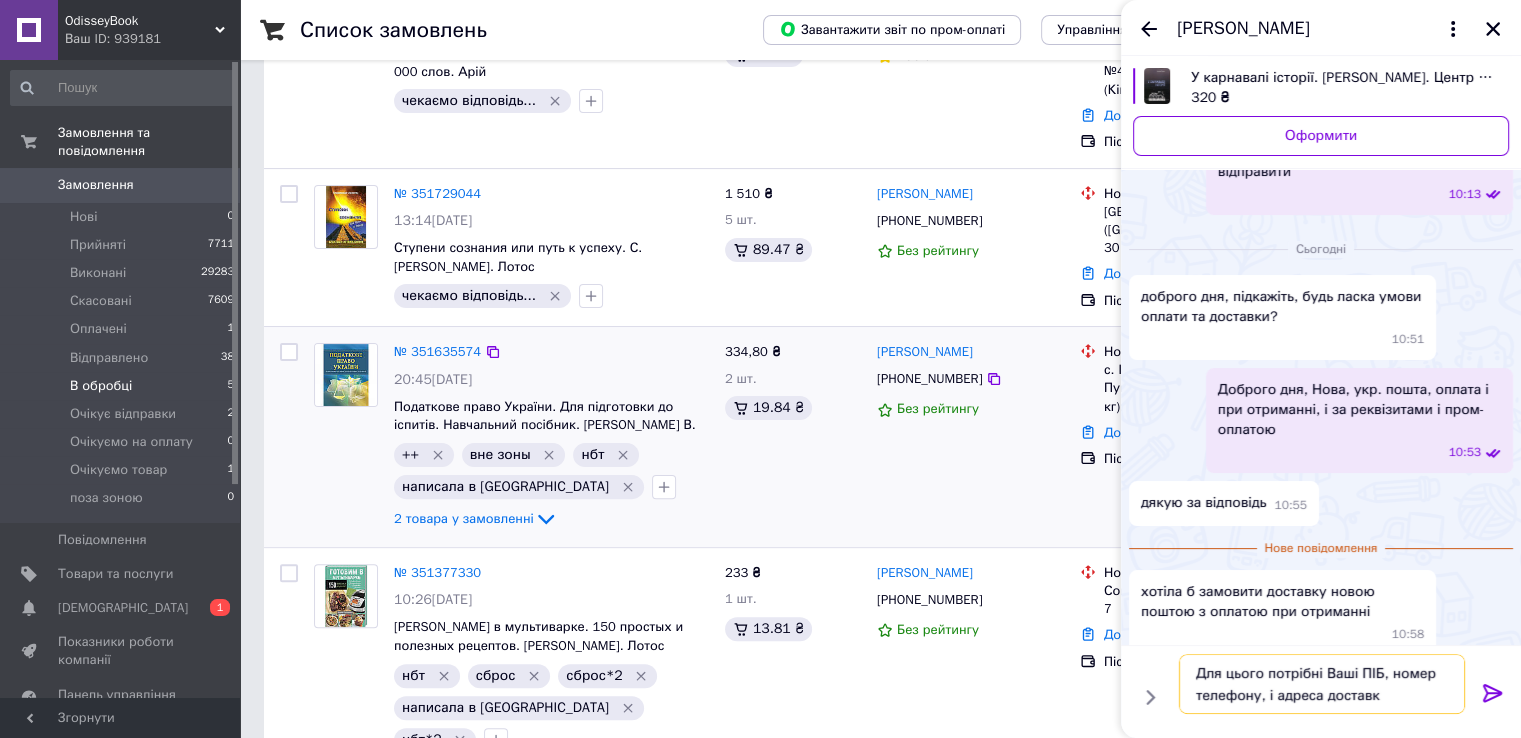 type on "Для цього потрібні Ваші ПІБ, номер телефону, і адреса доставки" 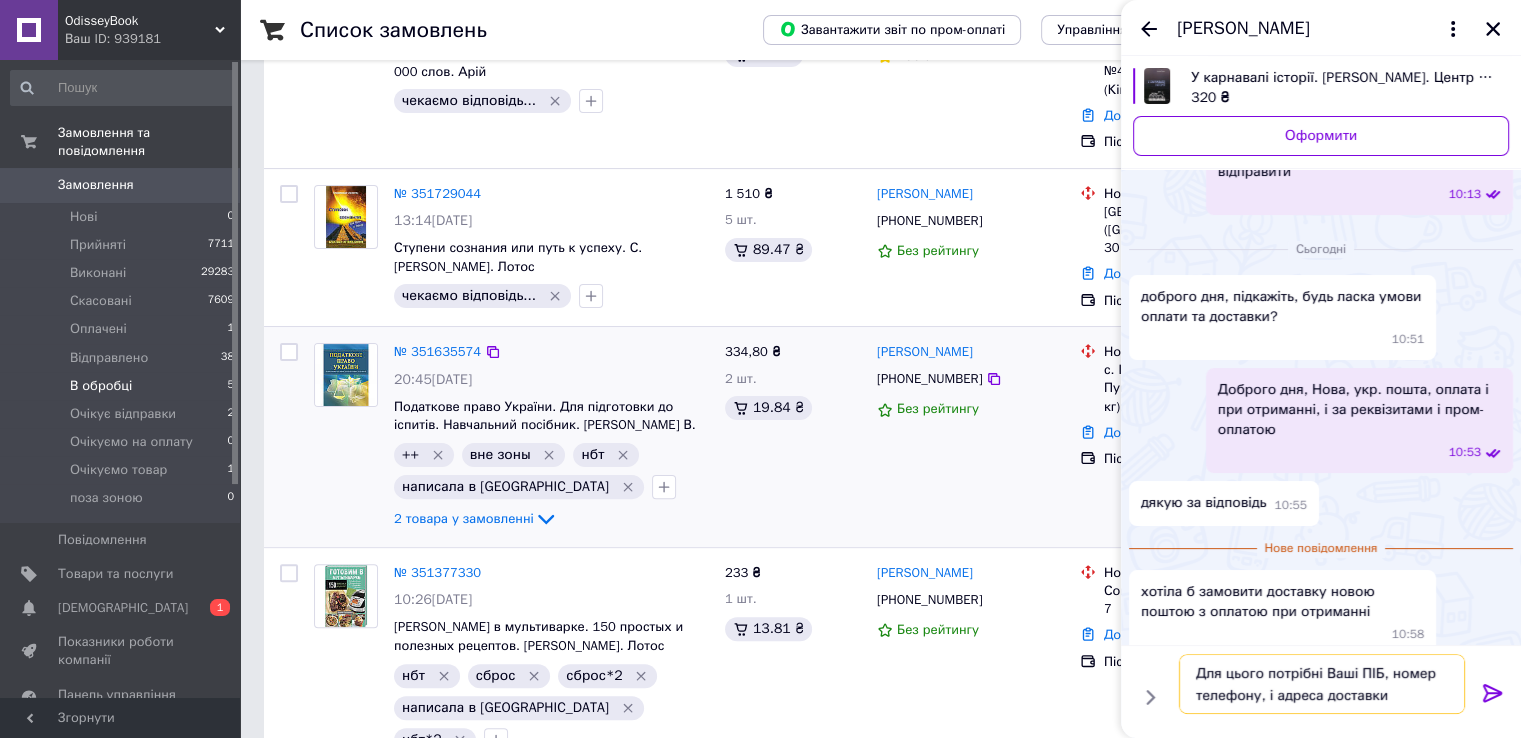 type 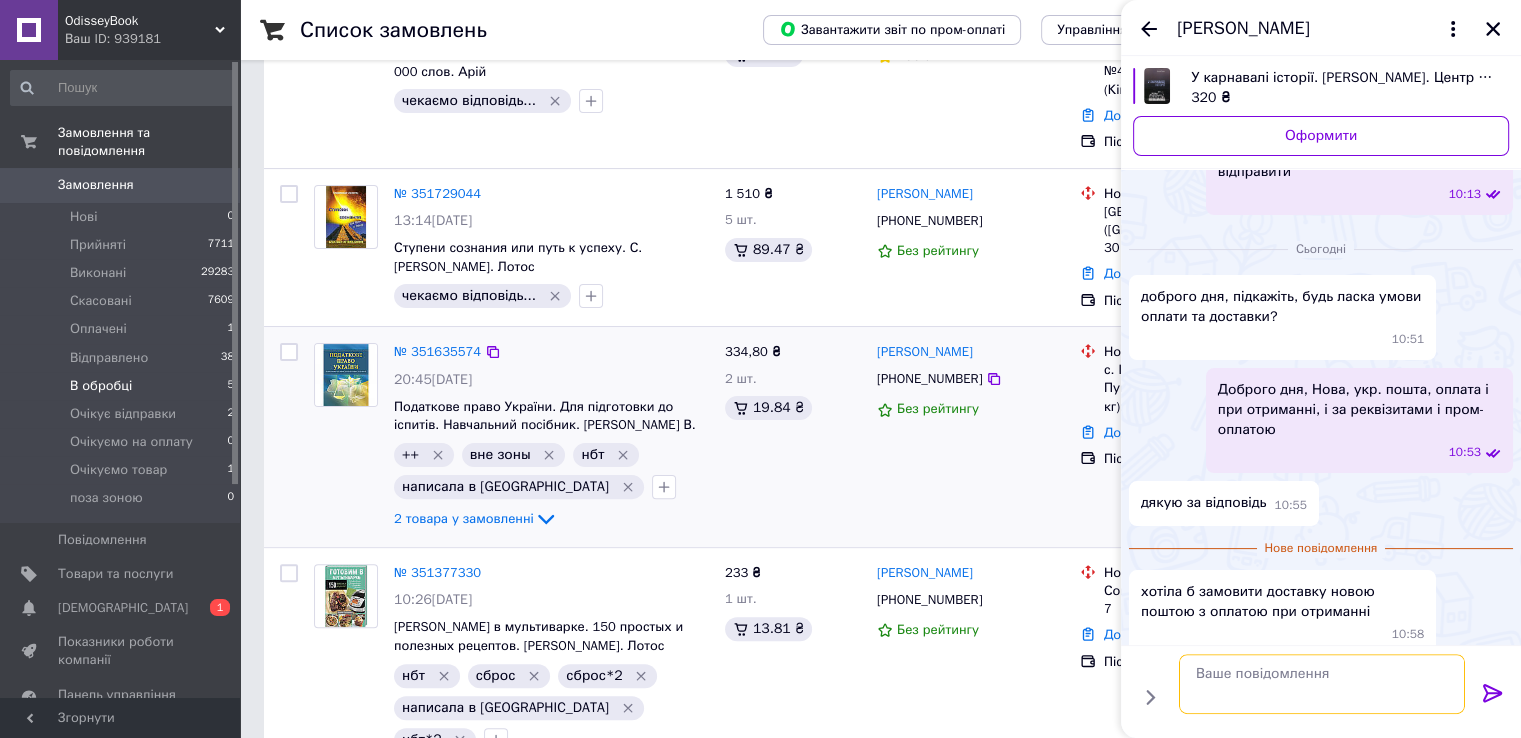 scroll, scrollTop: 361, scrollLeft: 0, axis: vertical 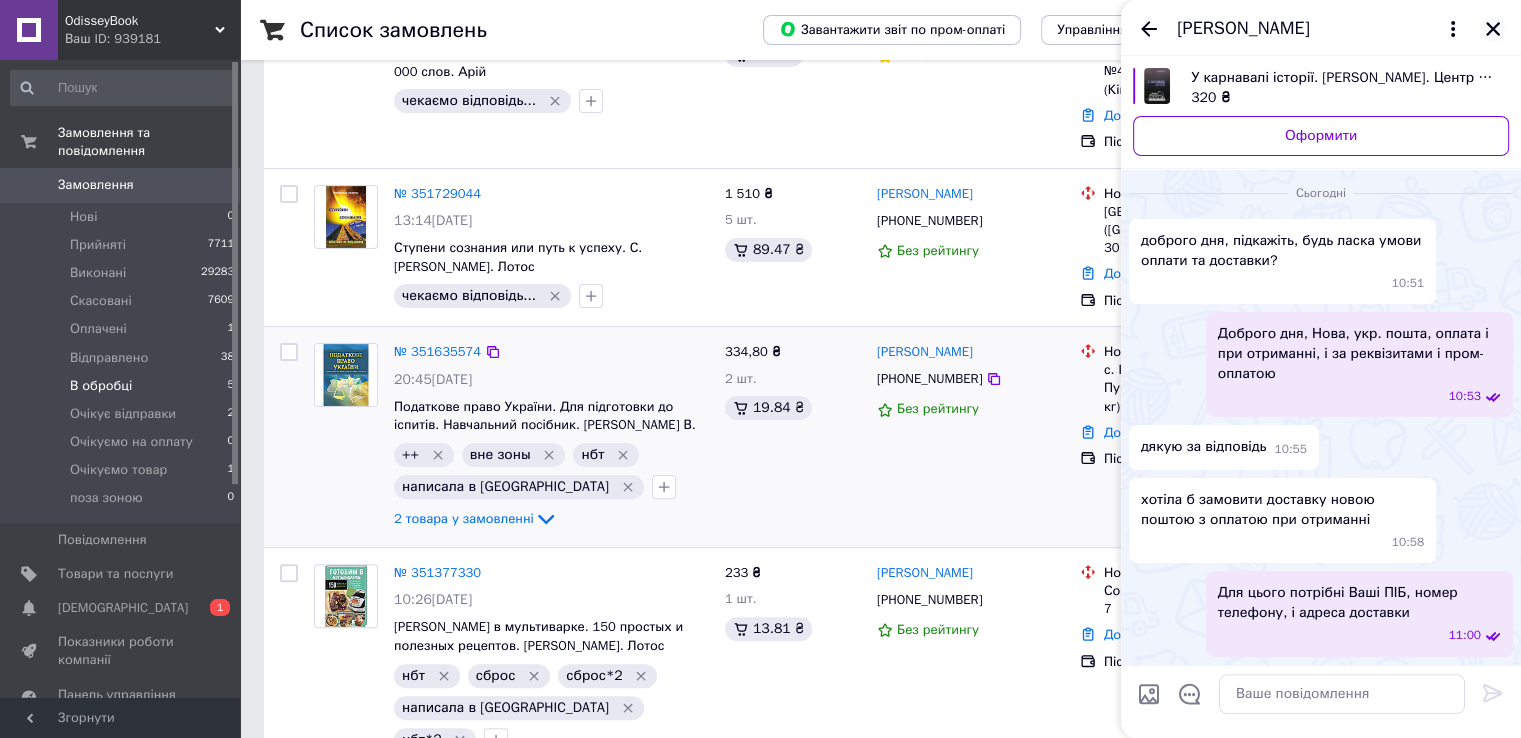 click 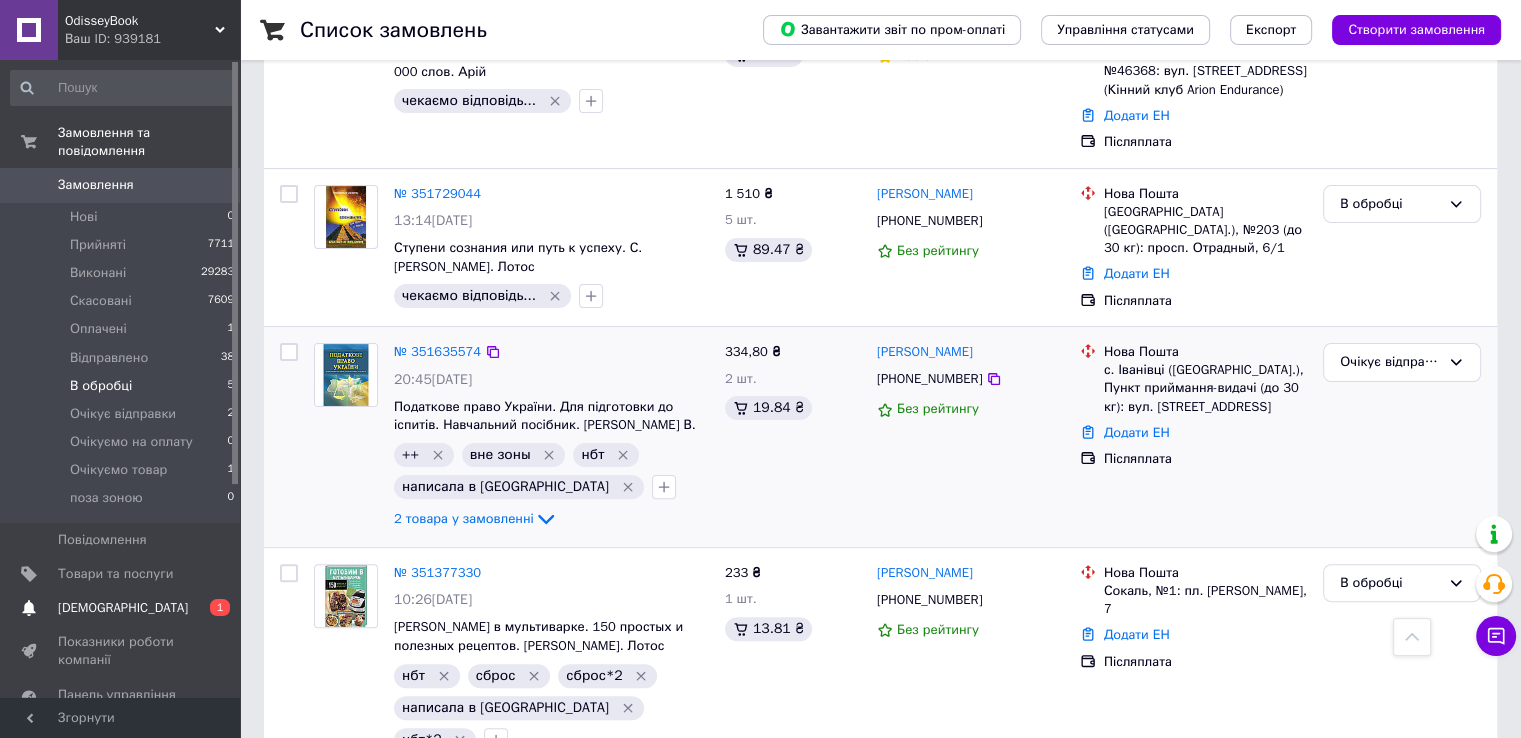 click on "Сповіщення 0 1" at bounding box center [123, 608] 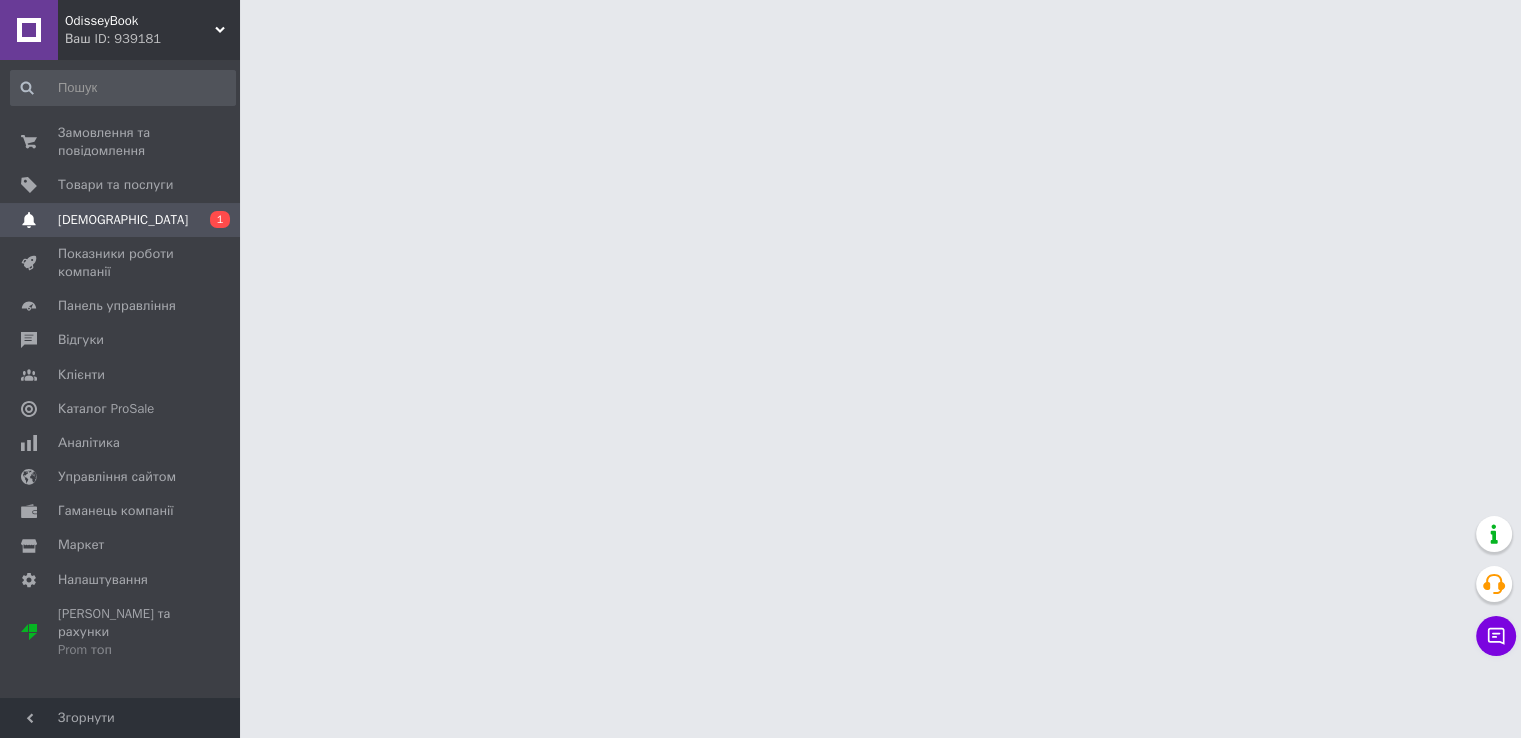 scroll, scrollTop: 0, scrollLeft: 0, axis: both 